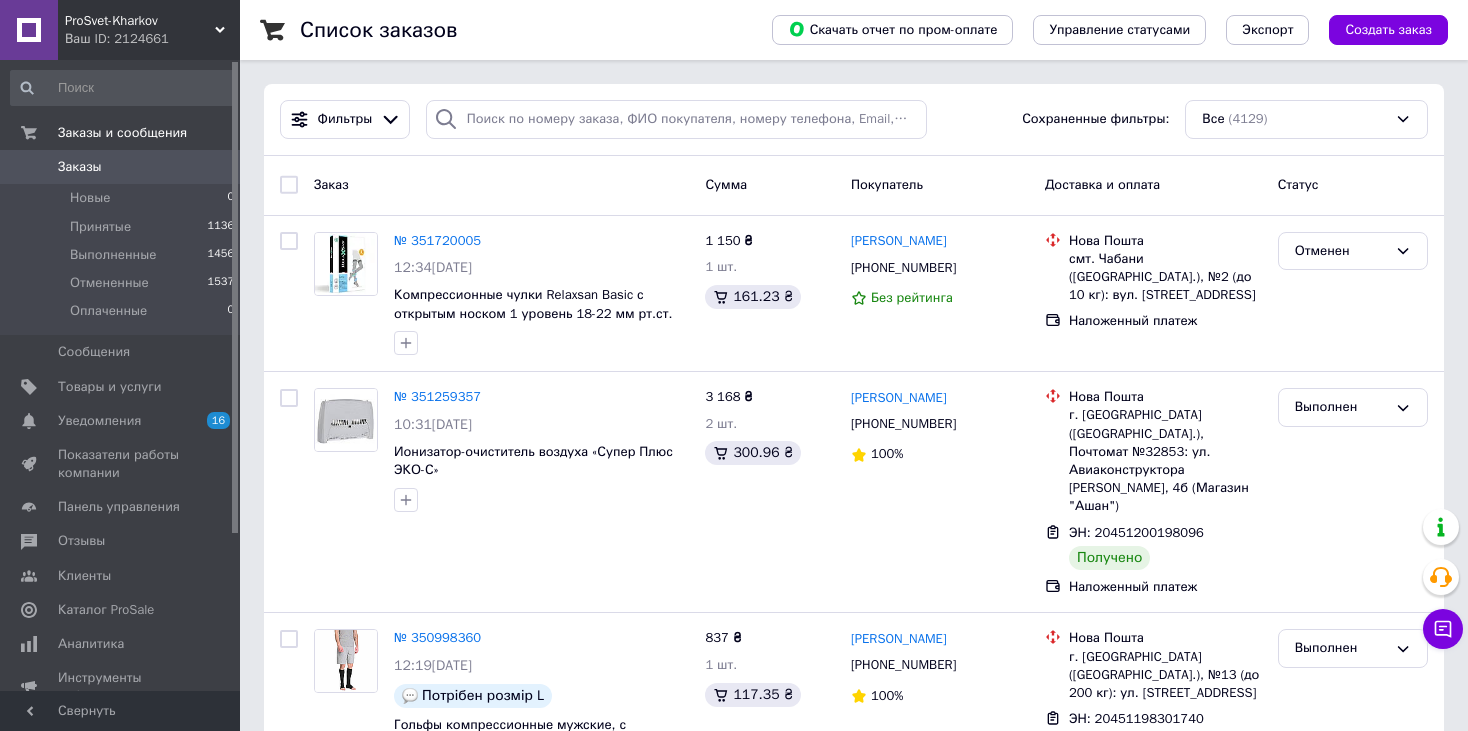 scroll, scrollTop: 0, scrollLeft: 0, axis: both 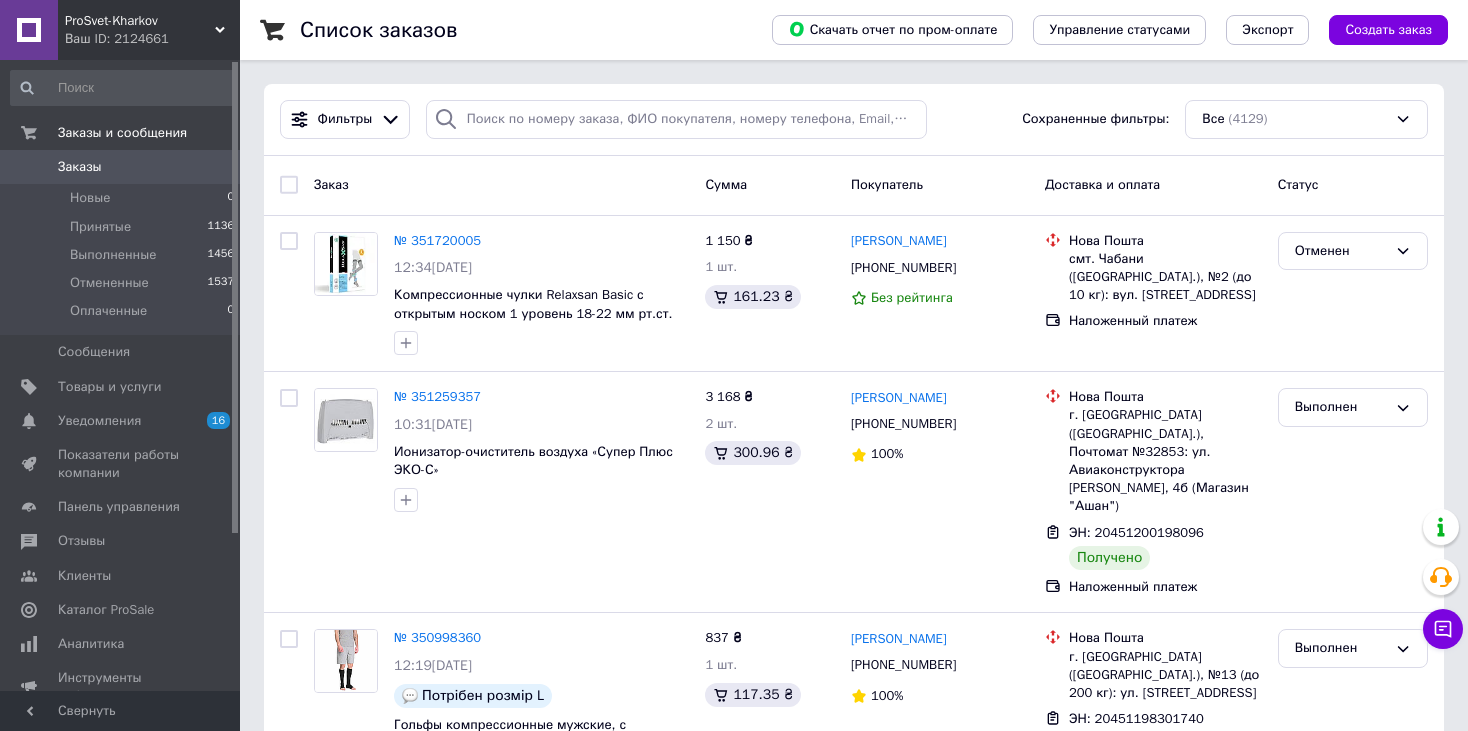 click on "ProSvet-Kharkov" at bounding box center (140, 21) 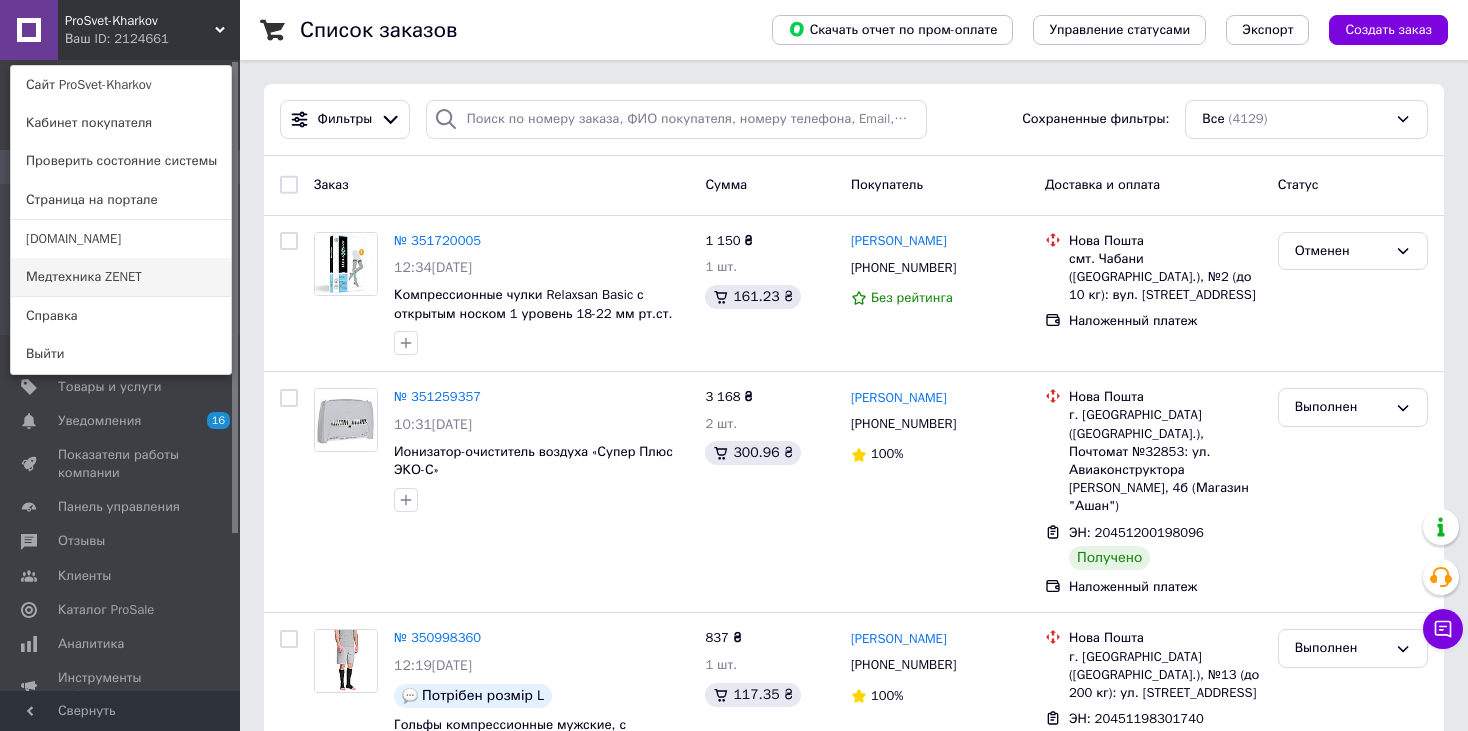 click on "Медтехника ZENET" at bounding box center [121, 277] 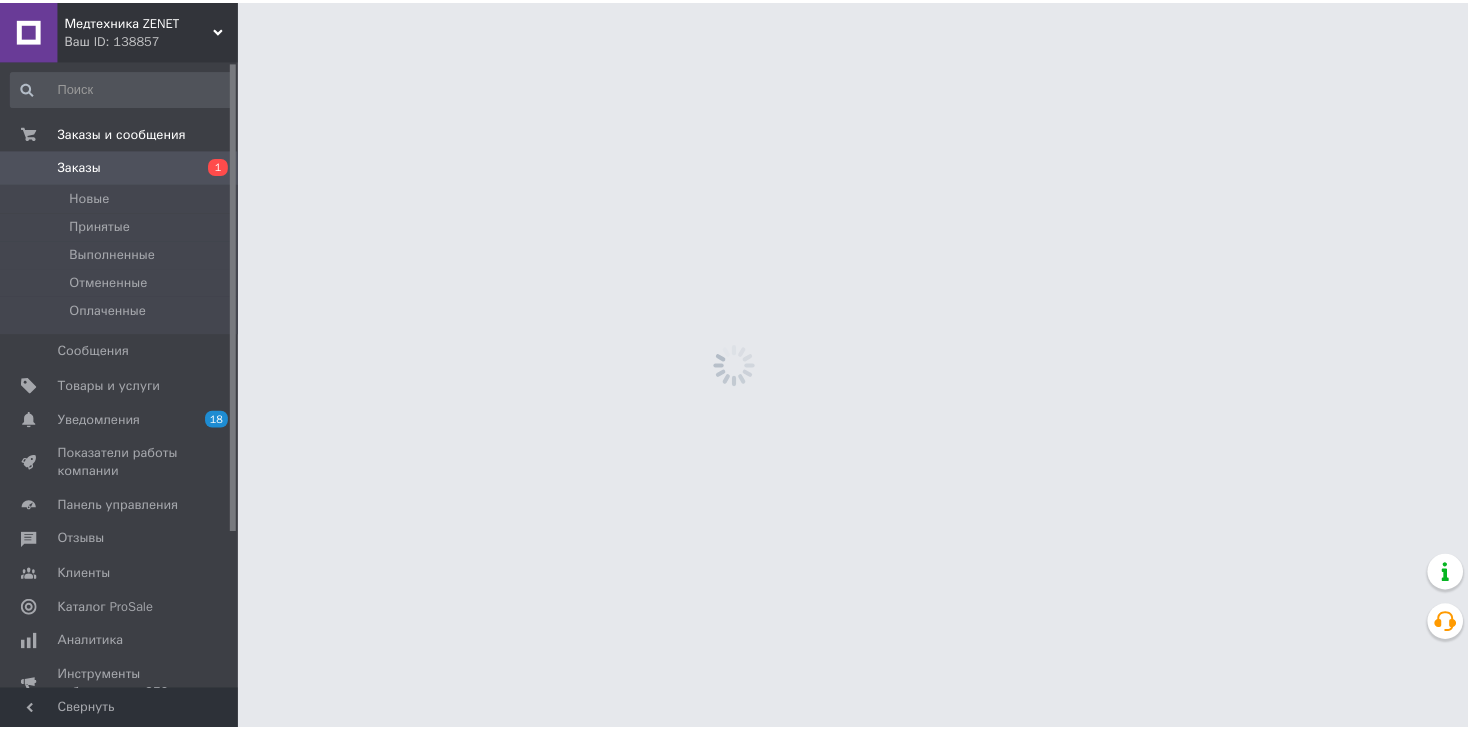 scroll, scrollTop: 0, scrollLeft: 0, axis: both 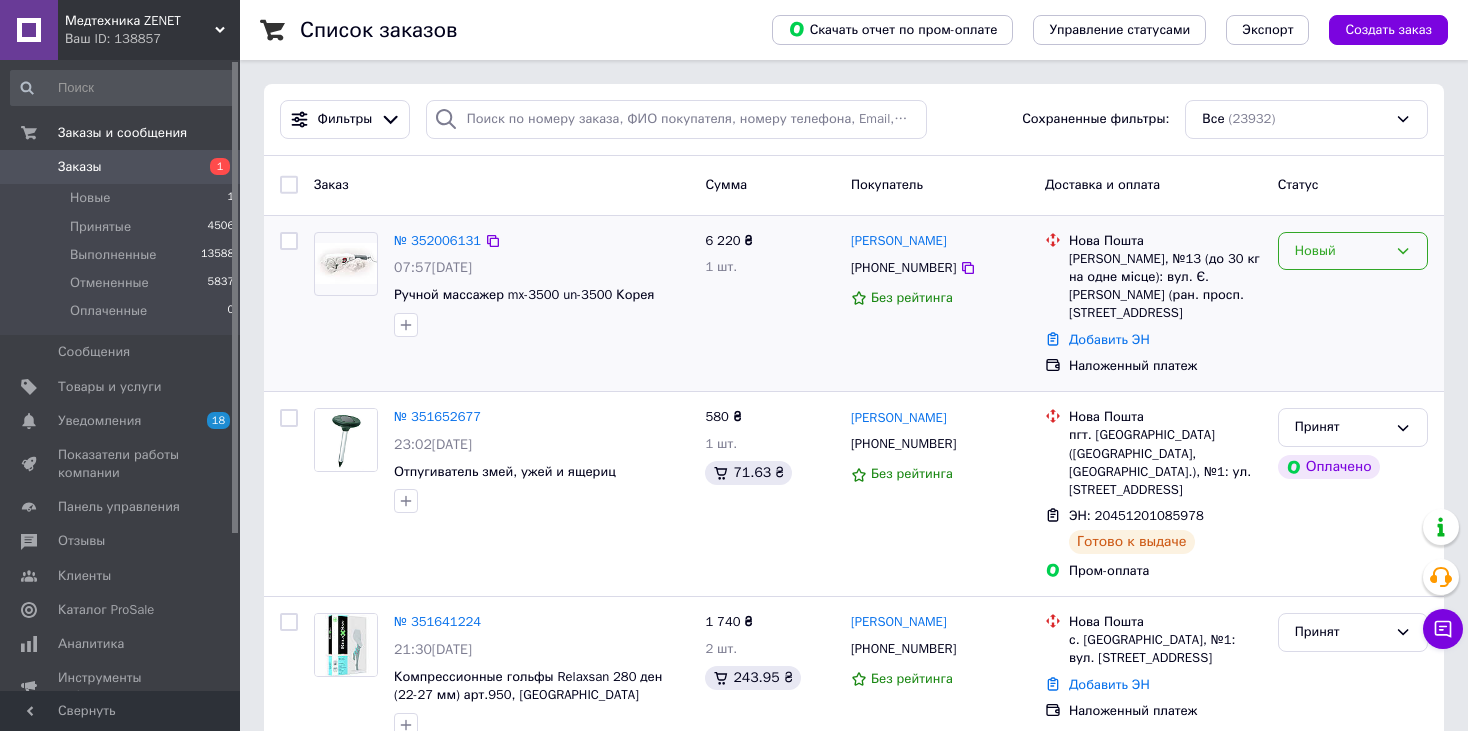 click on "Новый" at bounding box center (1341, 251) 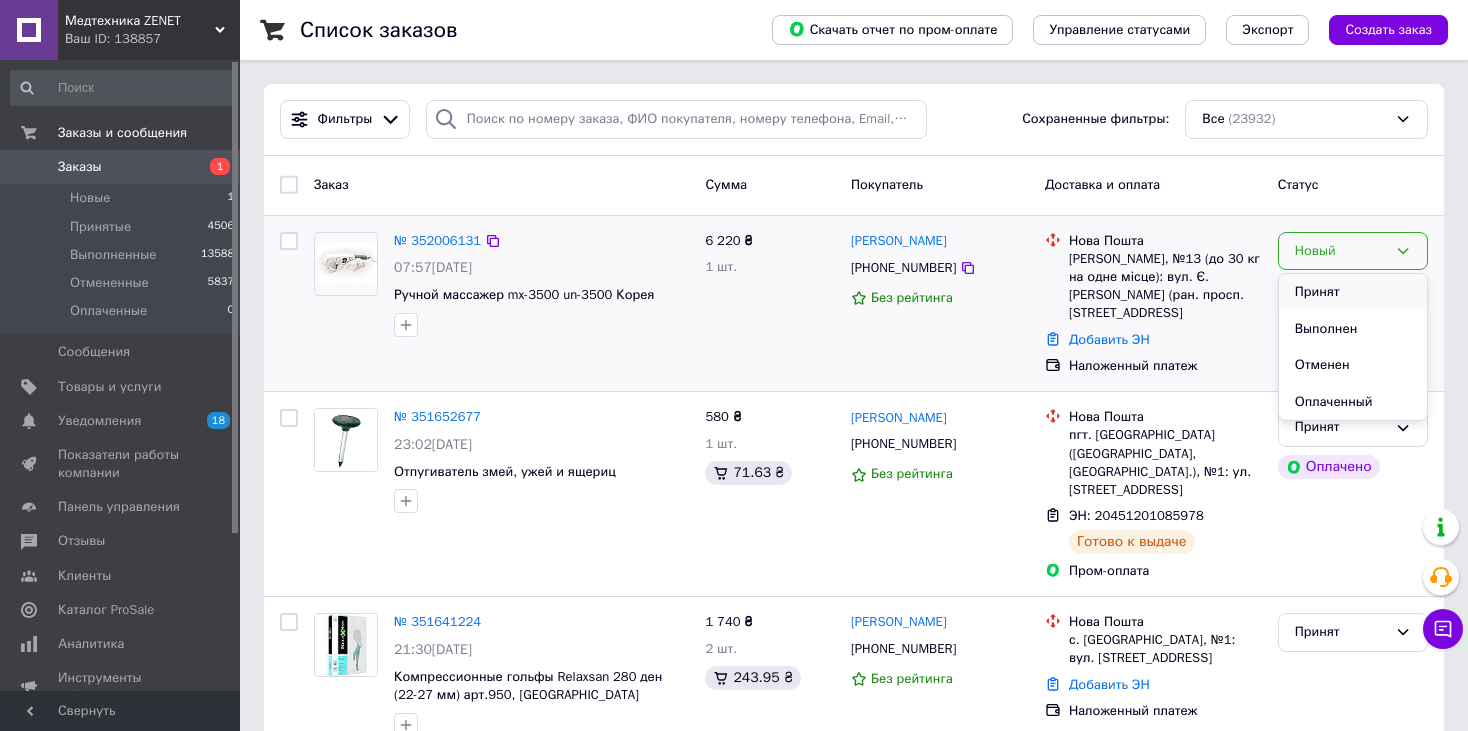 click on "Принят" at bounding box center (1353, 292) 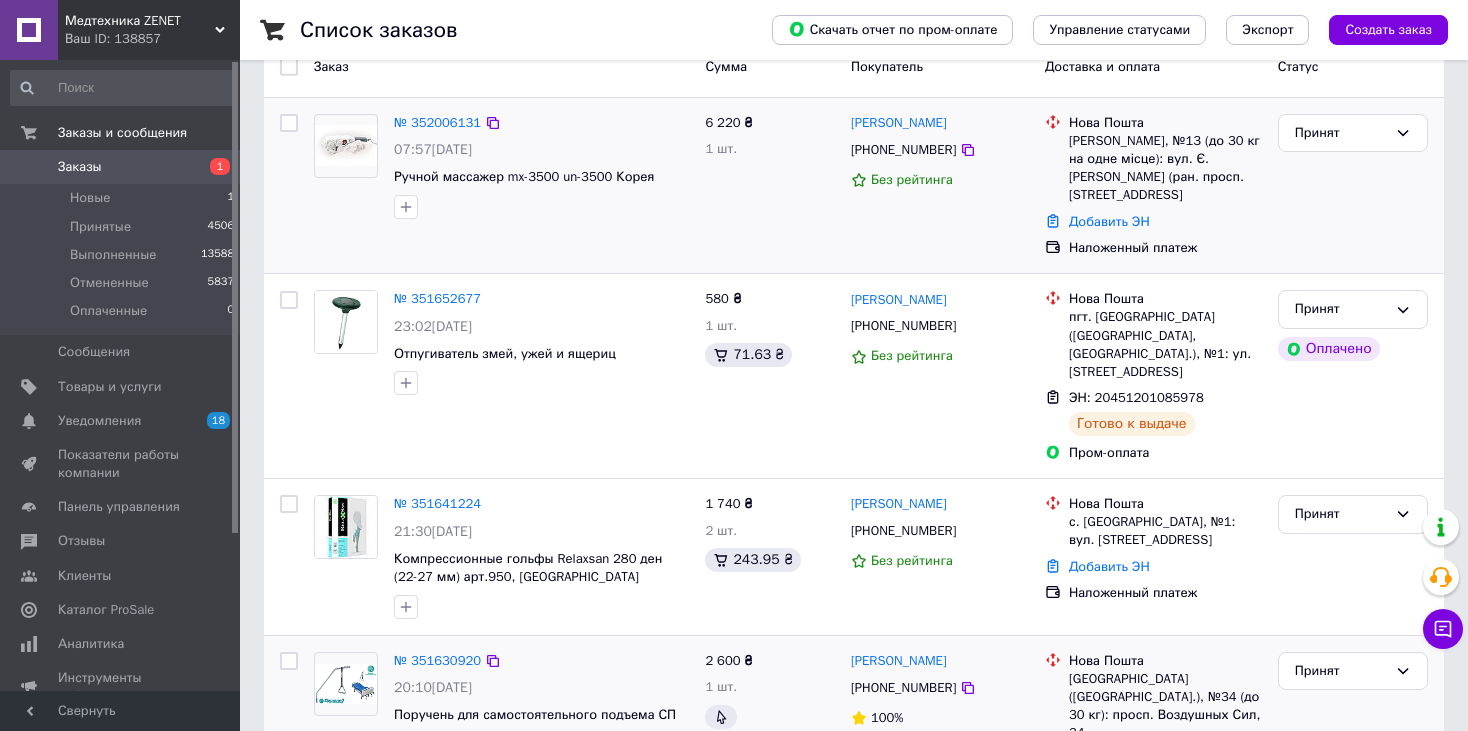scroll, scrollTop: 0, scrollLeft: 0, axis: both 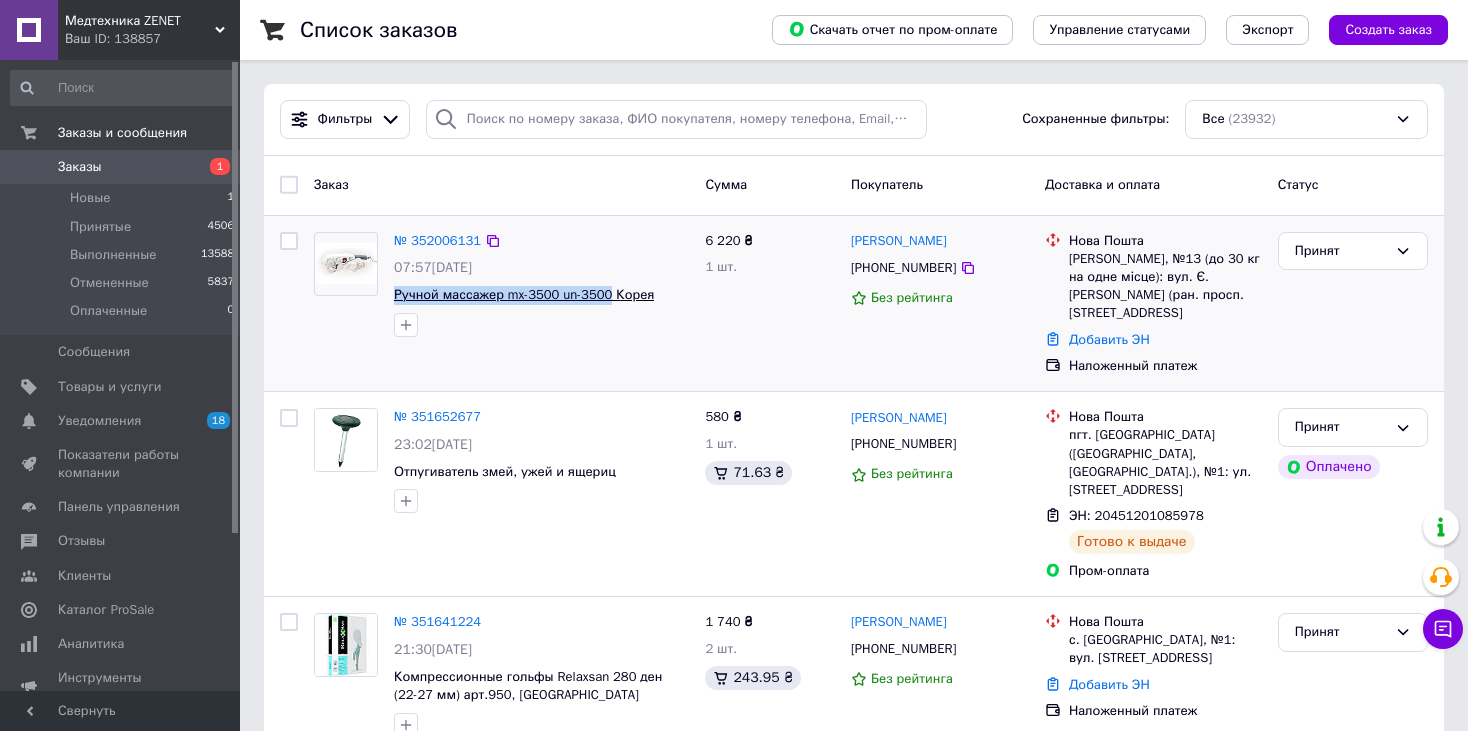 drag, startPoint x: 391, startPoint y: 297, endPoint x: 606, endPoint y: 294, distance: 215.02094 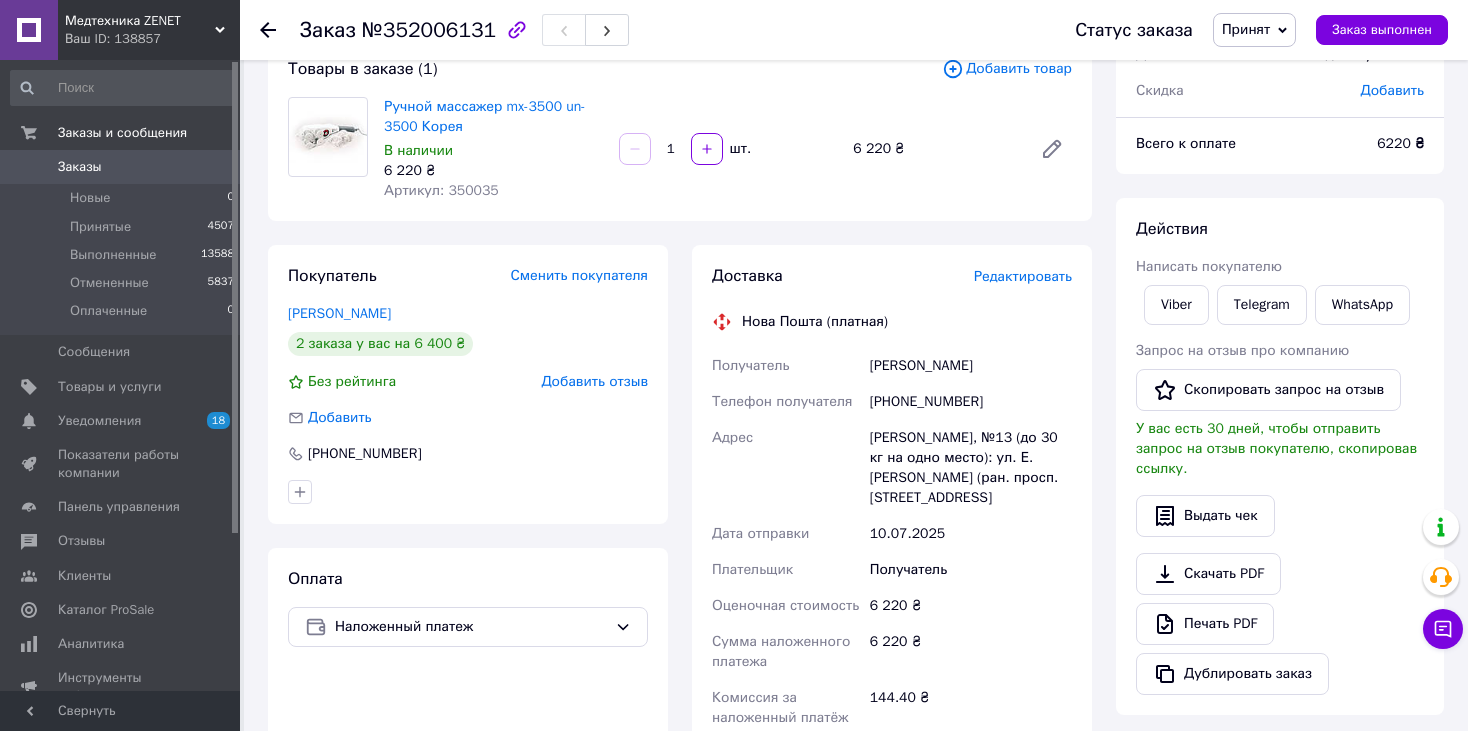 scroll, scrollTop: 100, scrollLeft: 0, axis: vertical 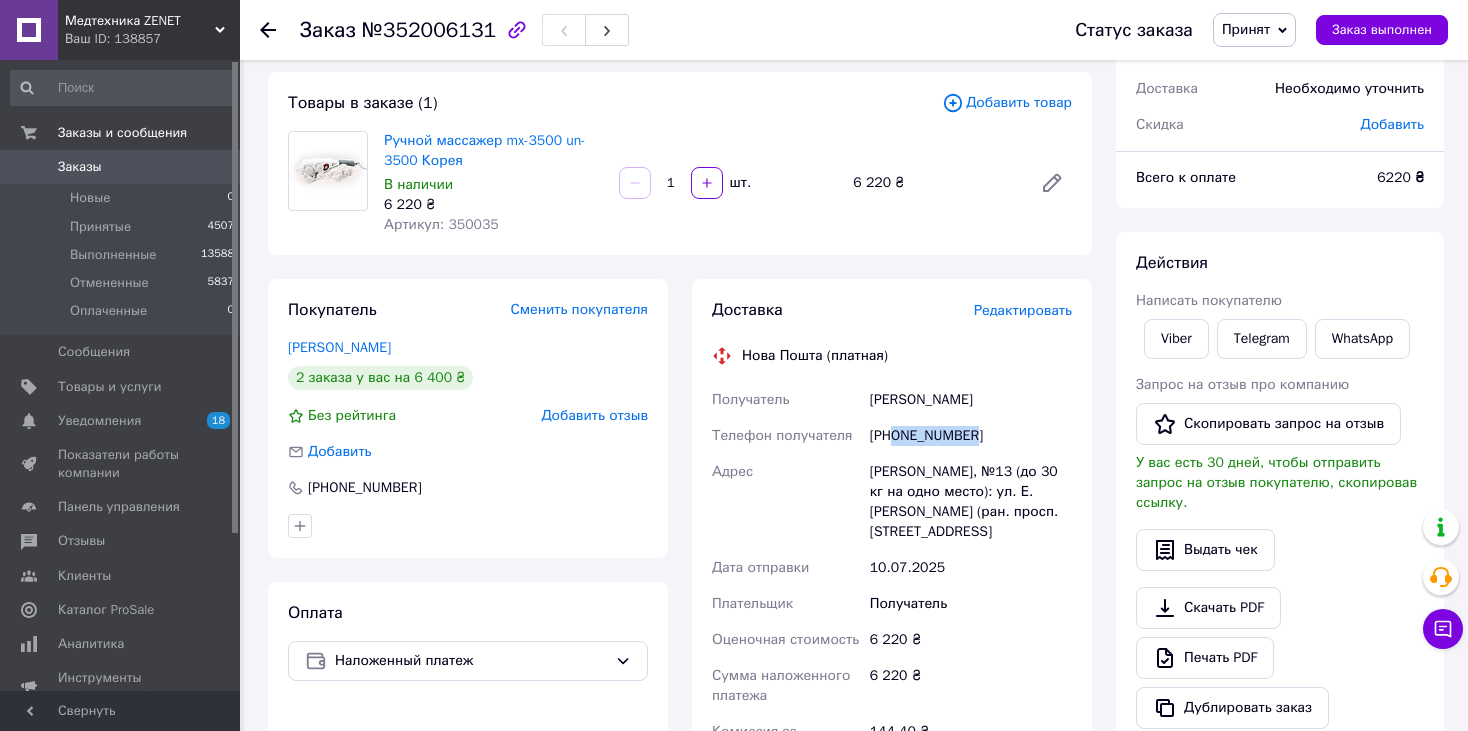 drag, startPoint x: 895, startPoint y: 434, endPoint x: 987, endPoint y: 440, distance: 92.19544 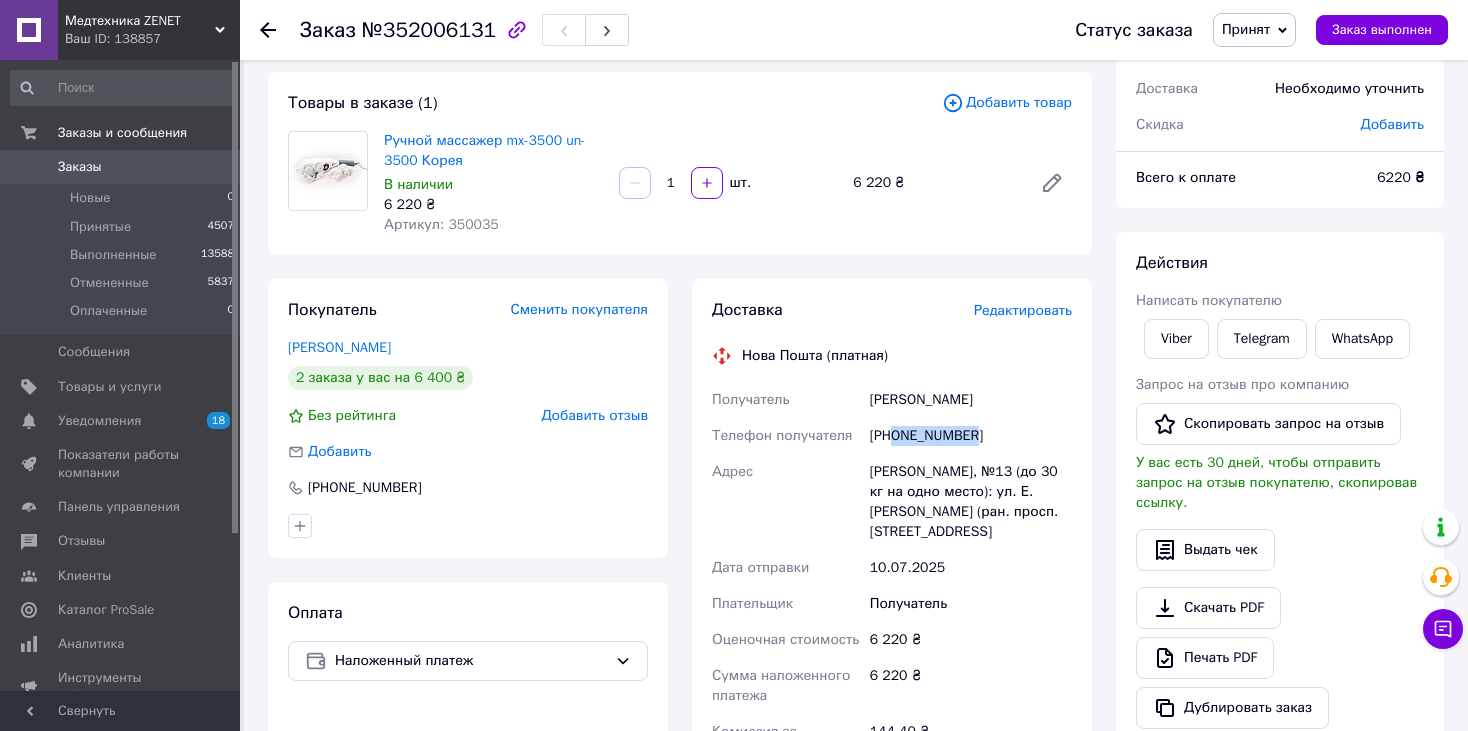 drag, startPoint x: 866, startPoint y: 400, endPoint x: 1015, endPoint y: 404, distance: 149.05368 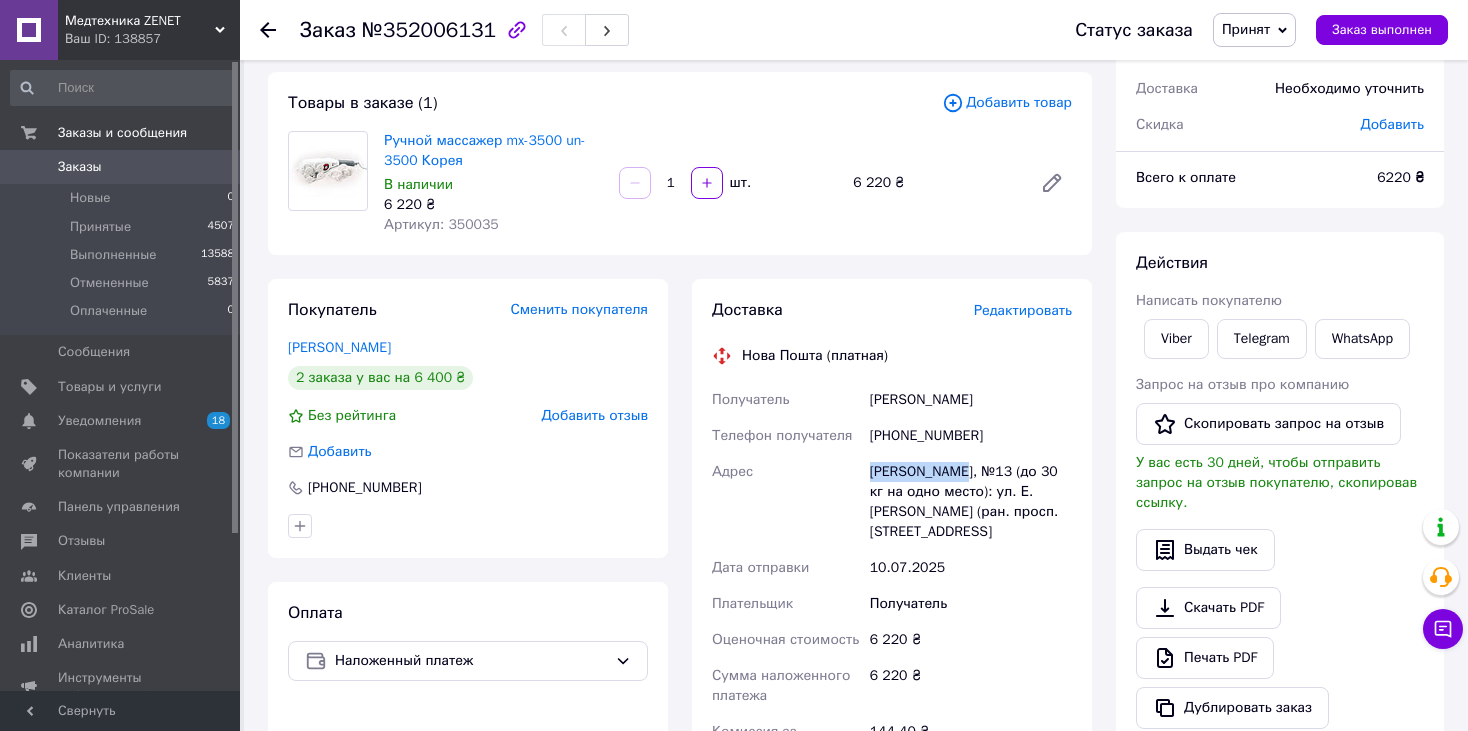 drag, startPoint x: 867, startPoint y: 475, endPoint x: 967, endPoint y: 476, distance: 100.005 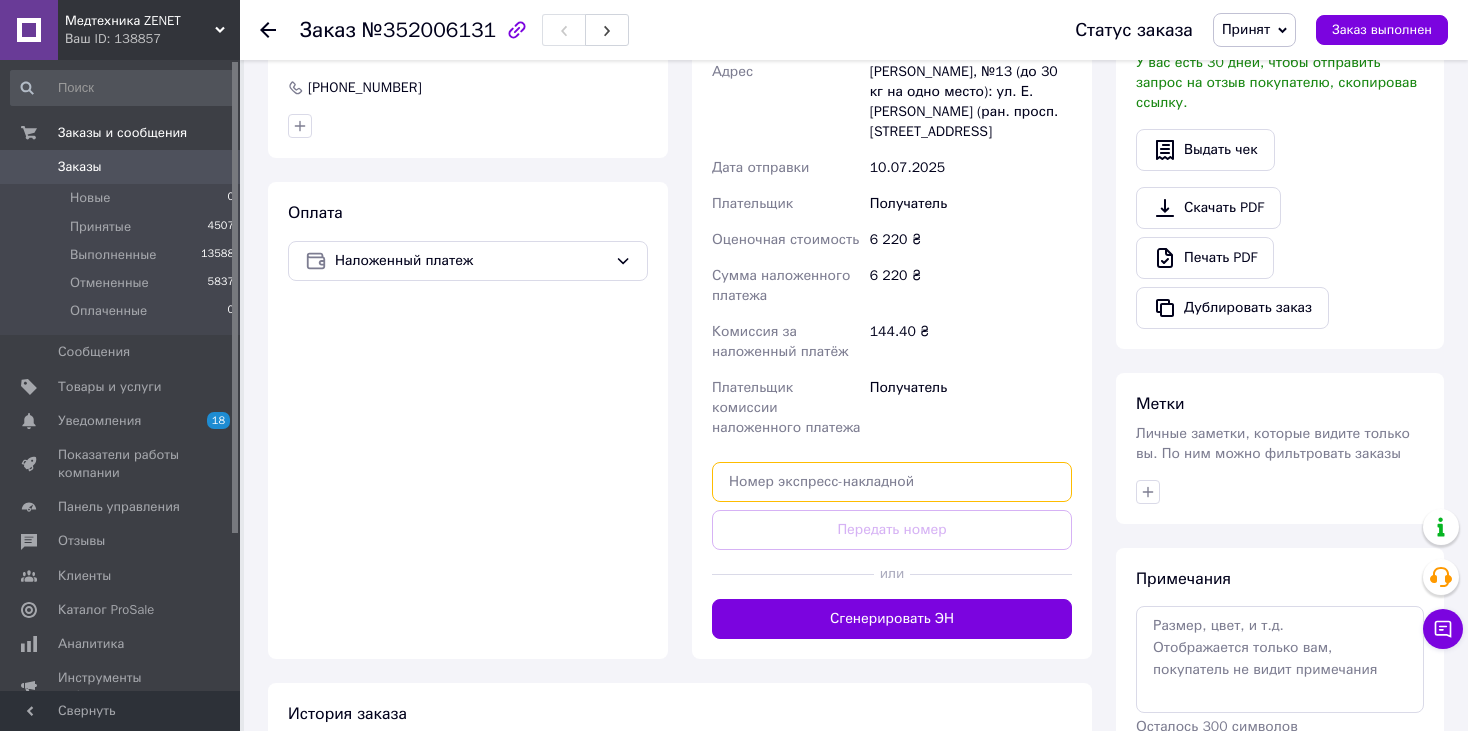 click at bounding box center (892, 482) 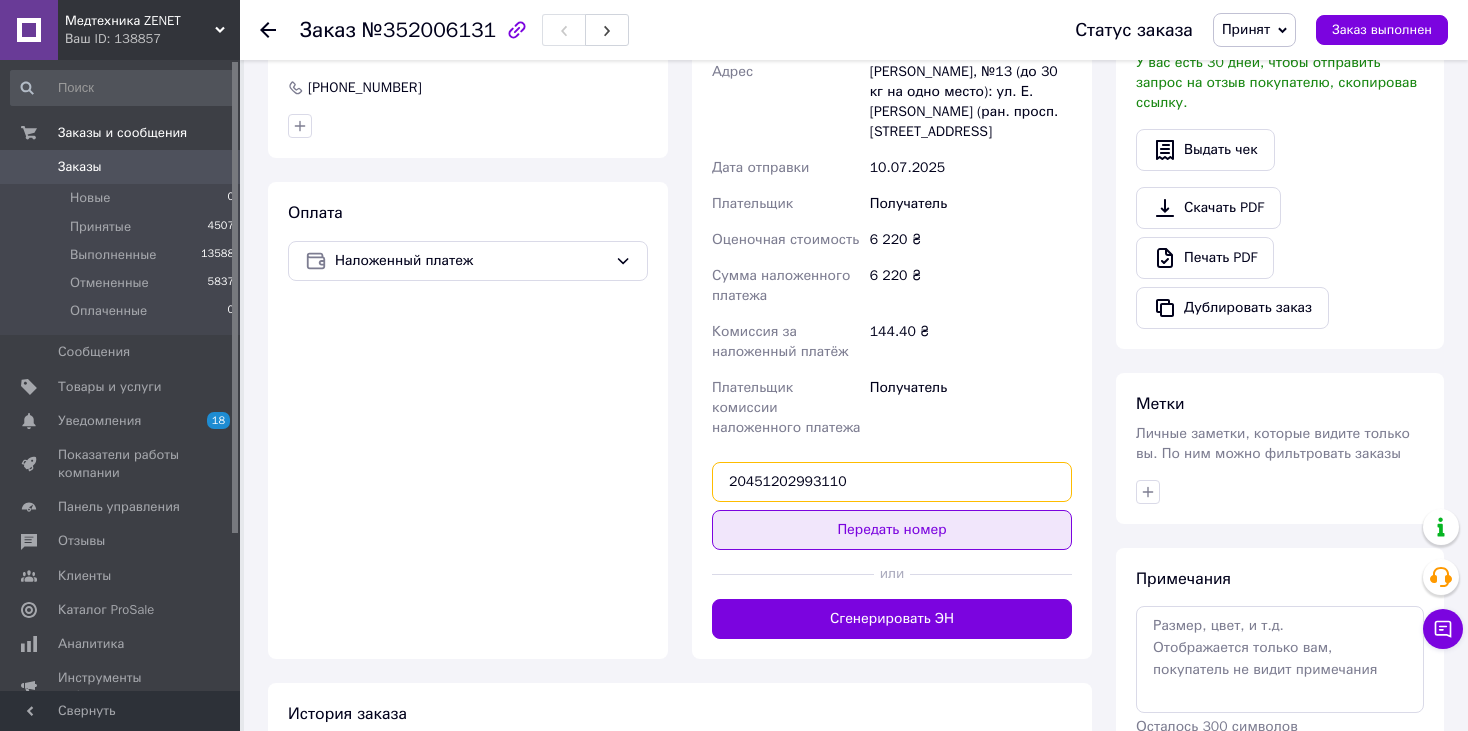 type on "20451202993110" 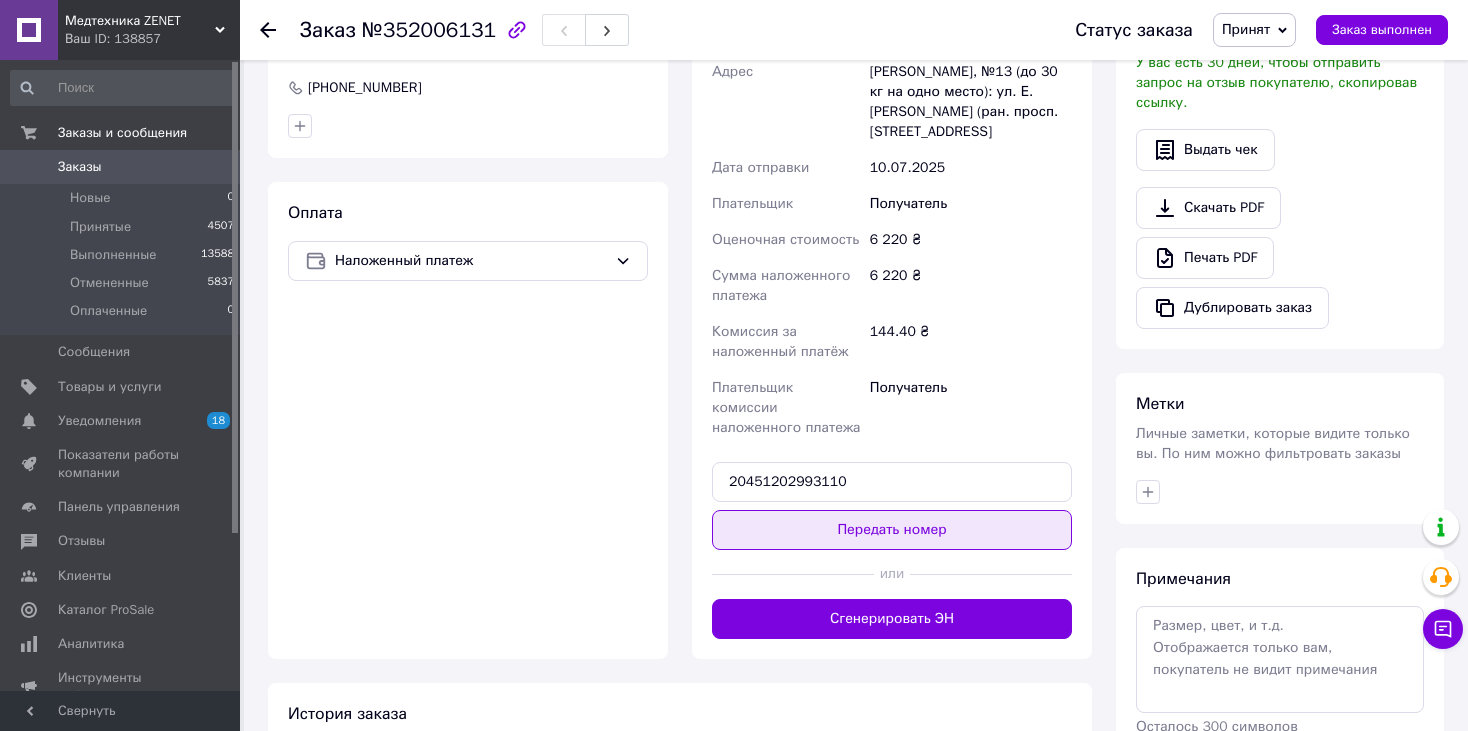 click on "Передать номер" at bounding box center [892, 530] 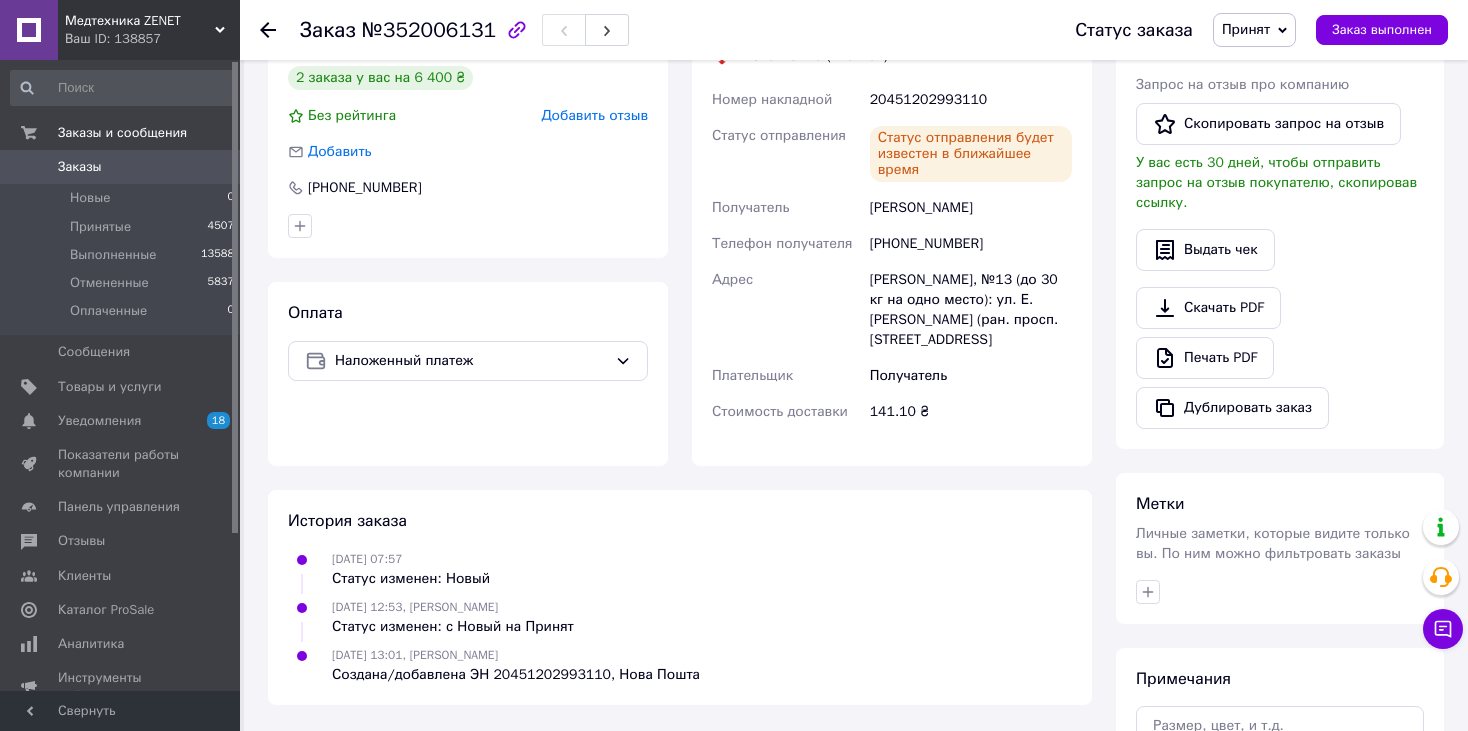 scroll, scrollTop: 100, scrollLeft: 0, axis: vertical 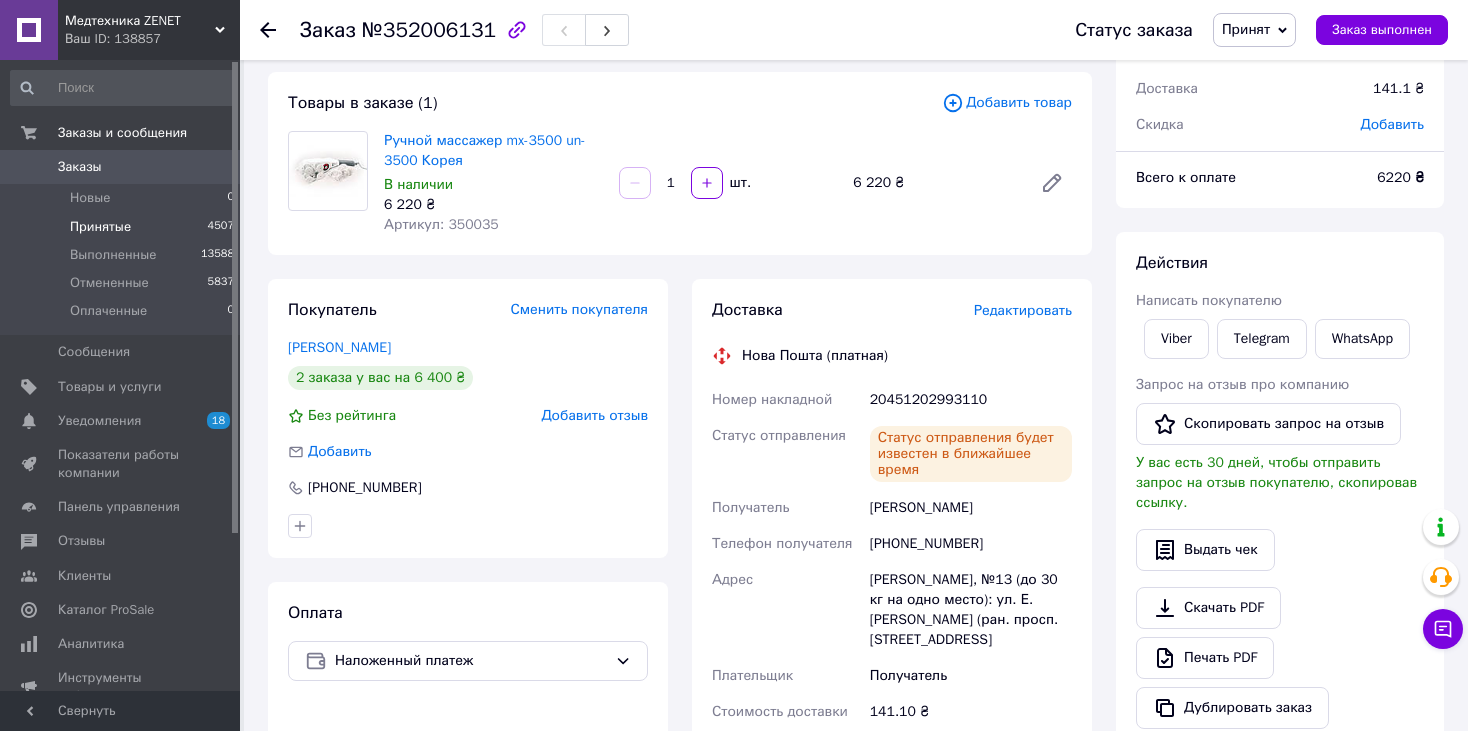 click on "Принятые" at bounding box center [100, 227] 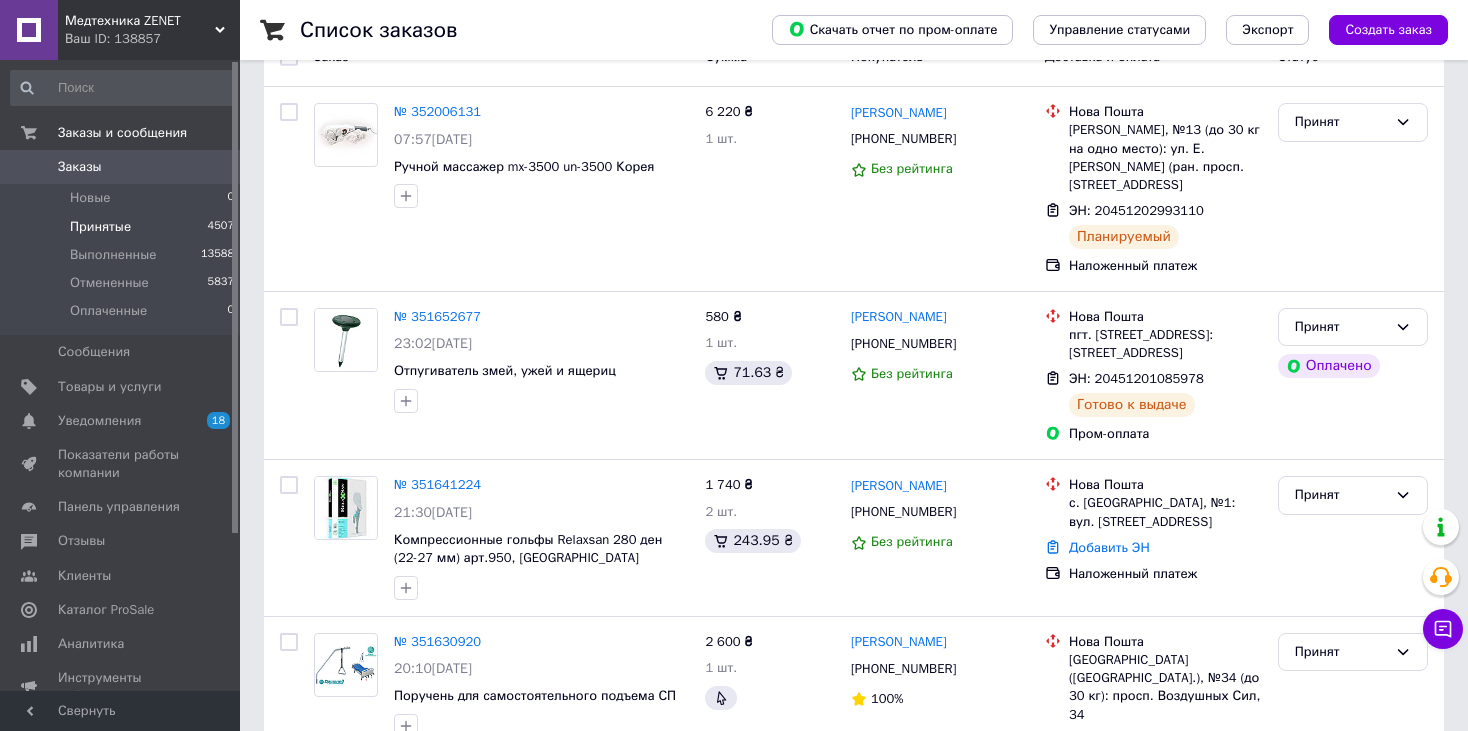 scroll, scrollTop: 300, scrollLeft: 0, axis: vertical 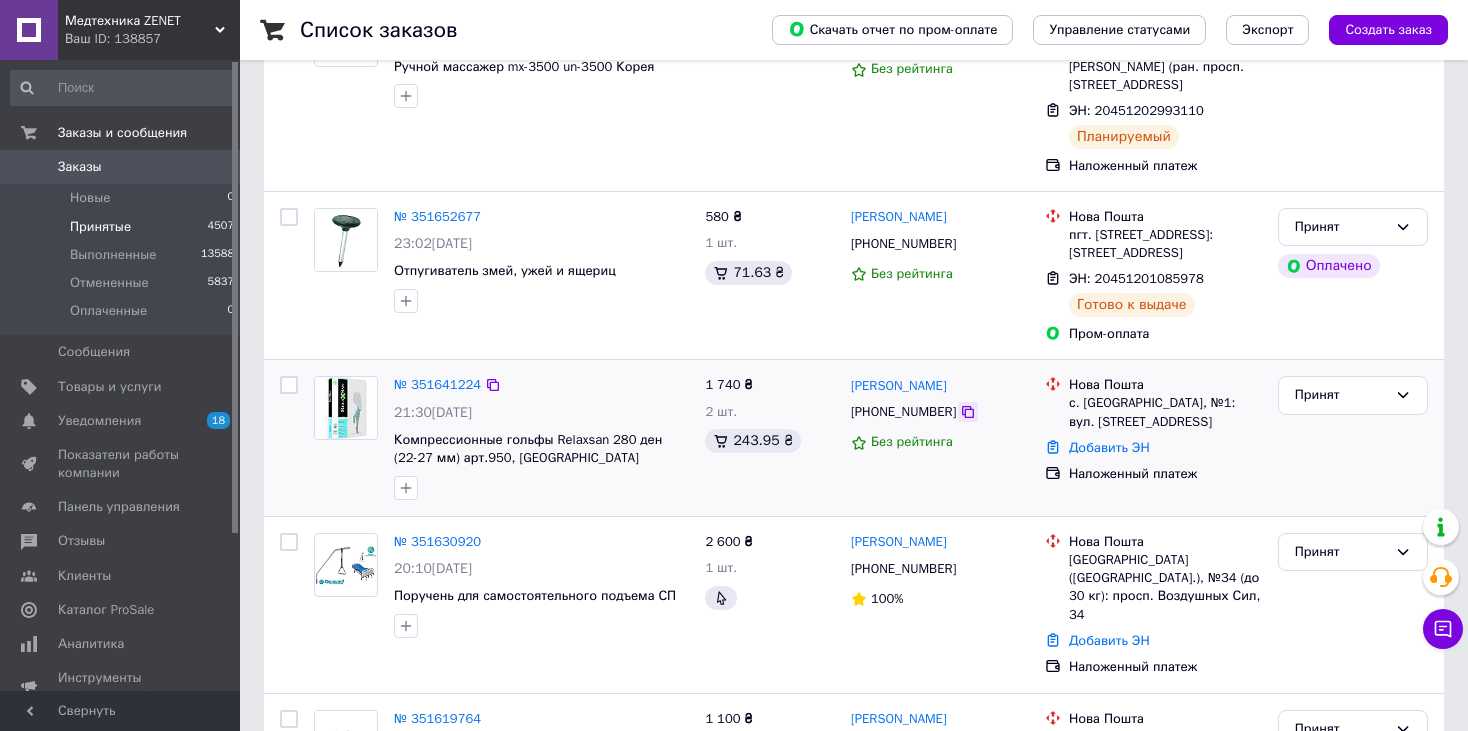 click 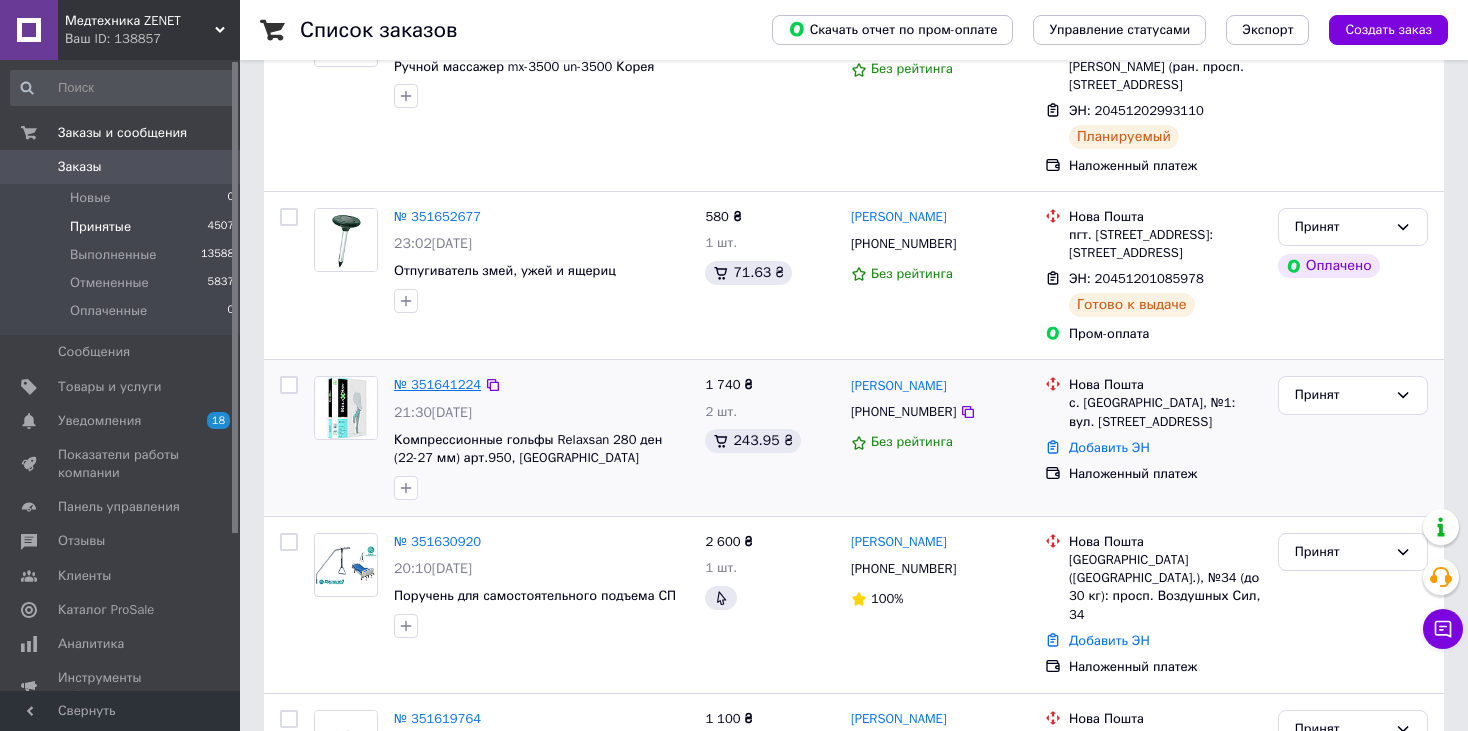 click on "№ 351641224" at bounding box center (437, 384) 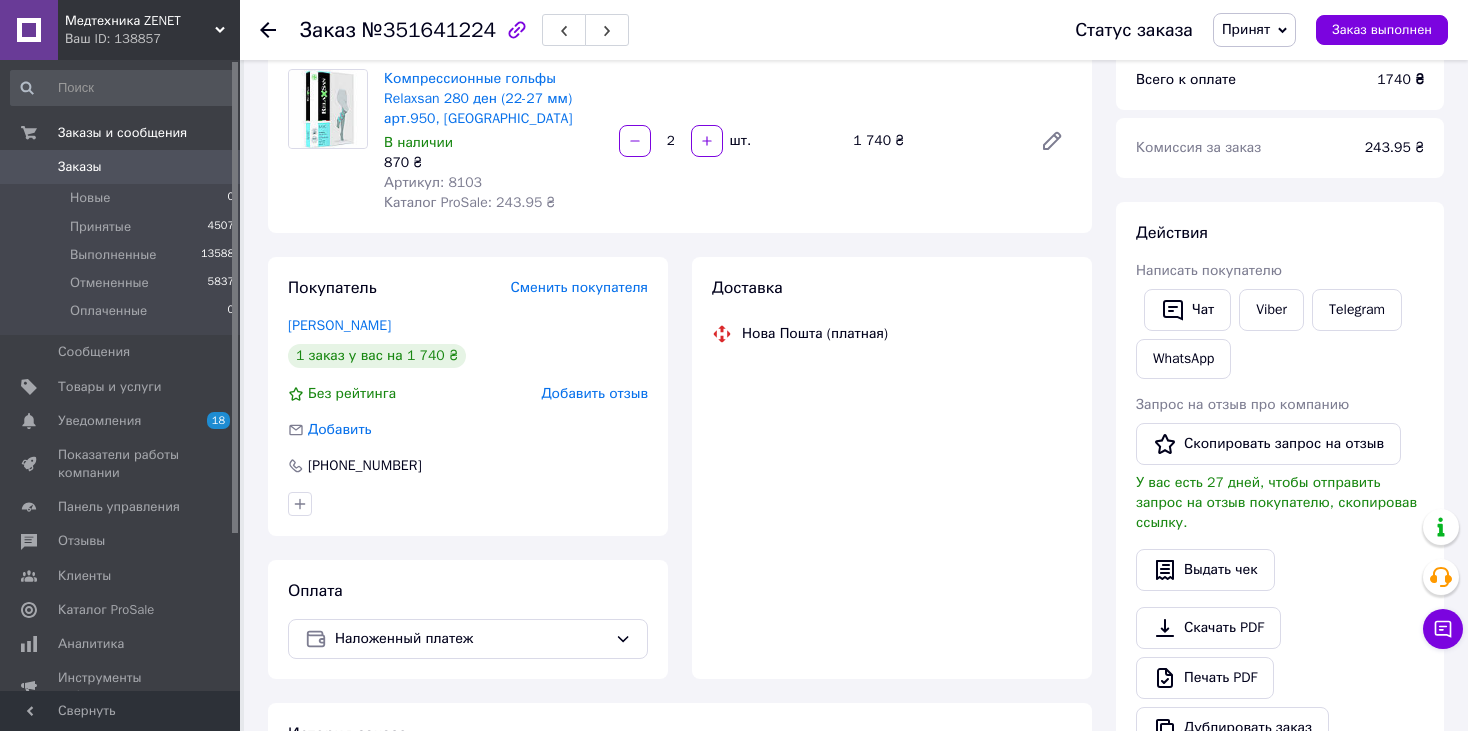 scroll, scrollTop: 300, scrollLeft: 0, axis: vertical 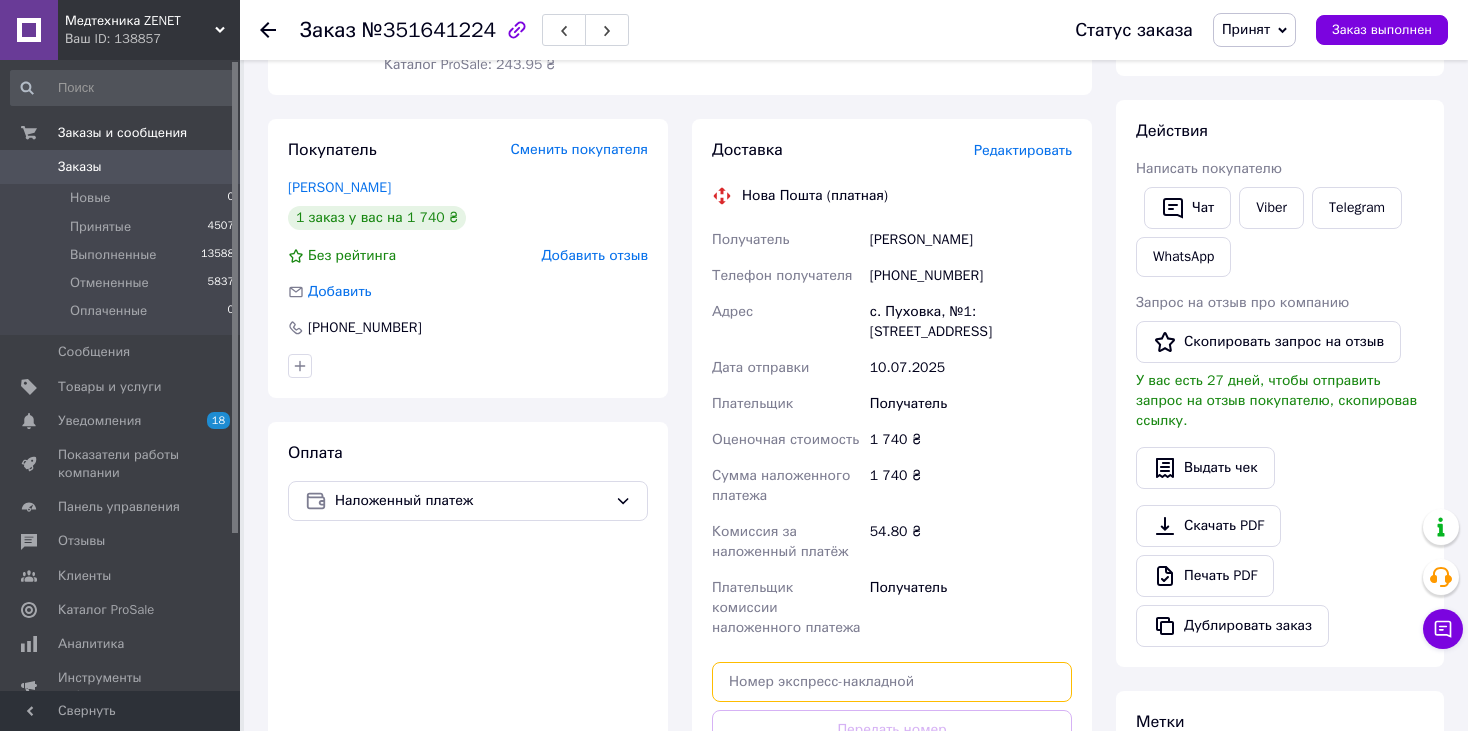 paste on "20451201651063" 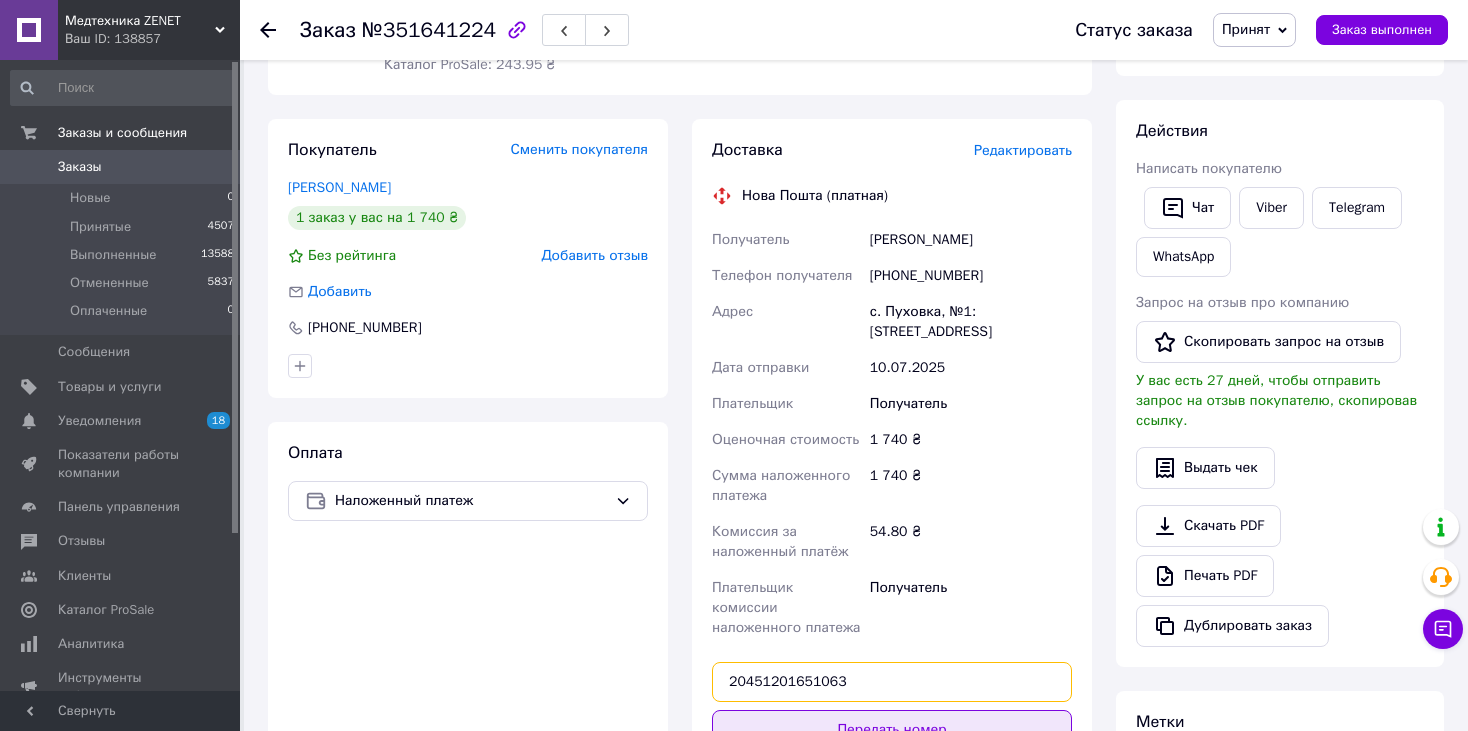 type on "20451201651063" 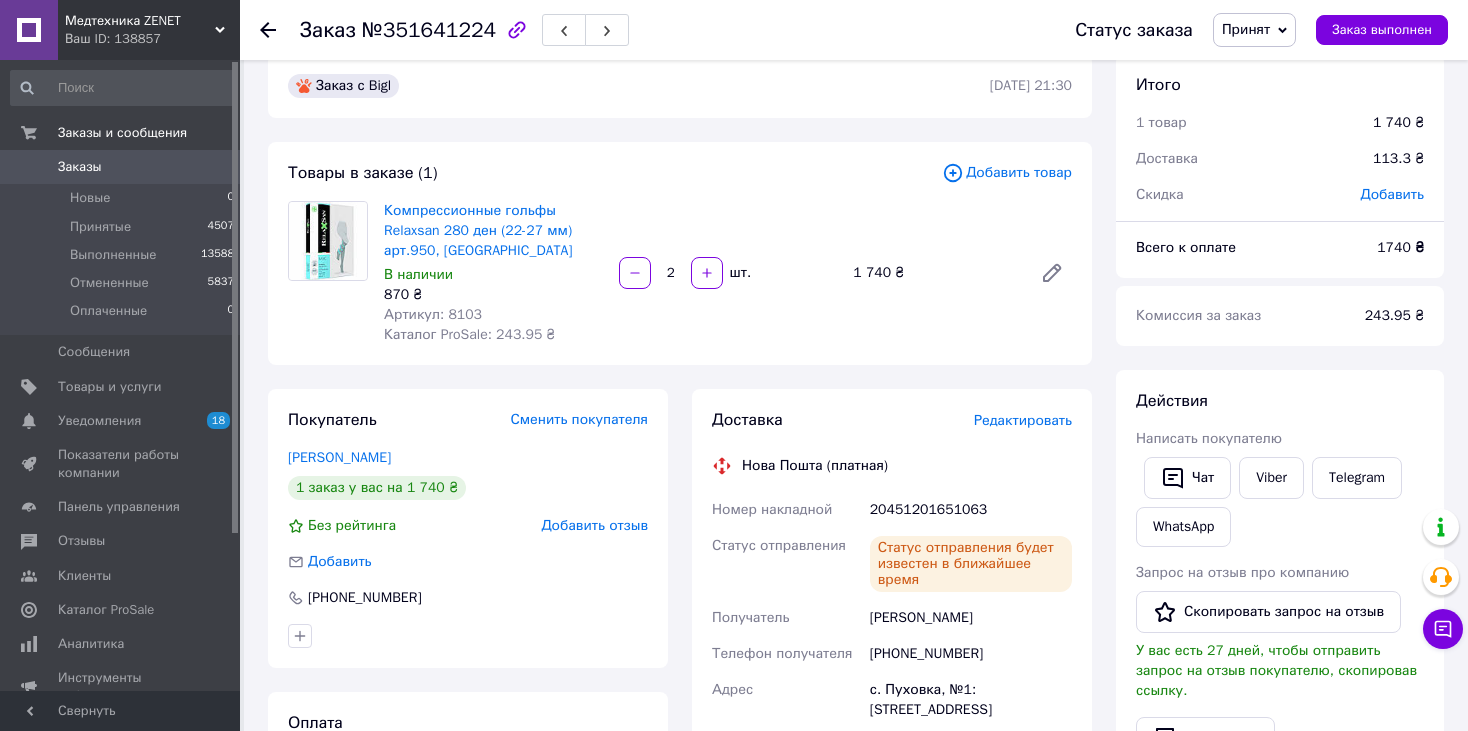 scroll, scrollTop: 0, scrollLeft: 0, axis: both 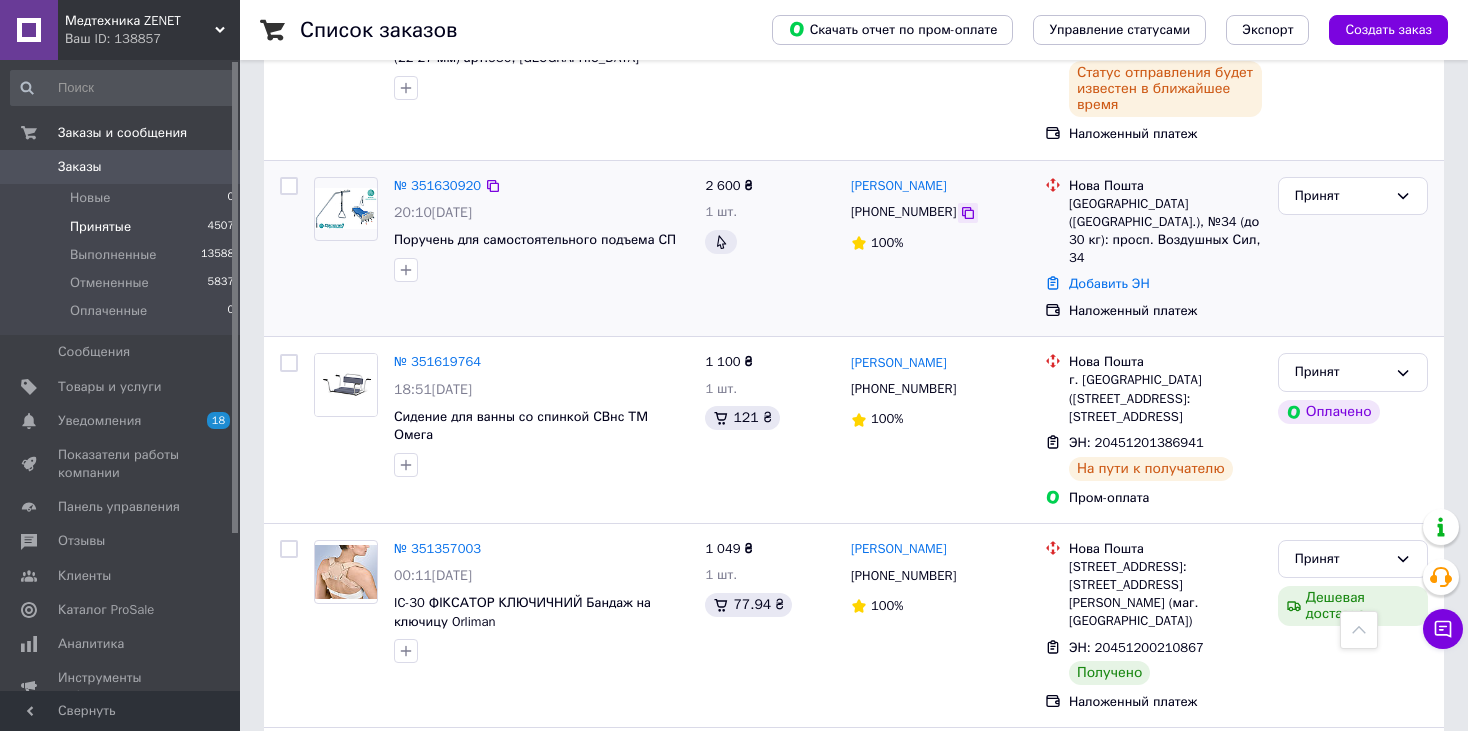 click 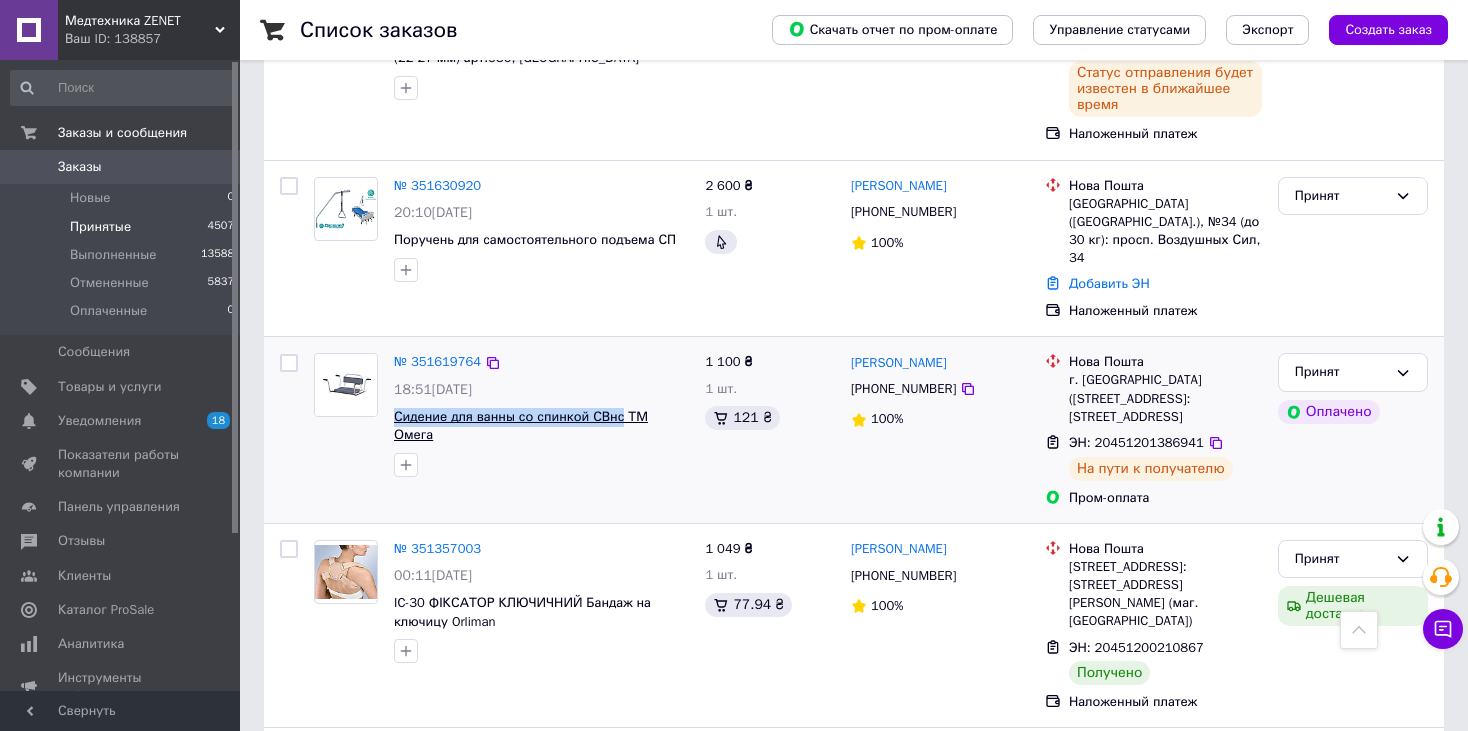 drag, startPoint x: 391, startPoint y: 433, endPoint x: 614, endPoint y: 430, distance: 223.02017 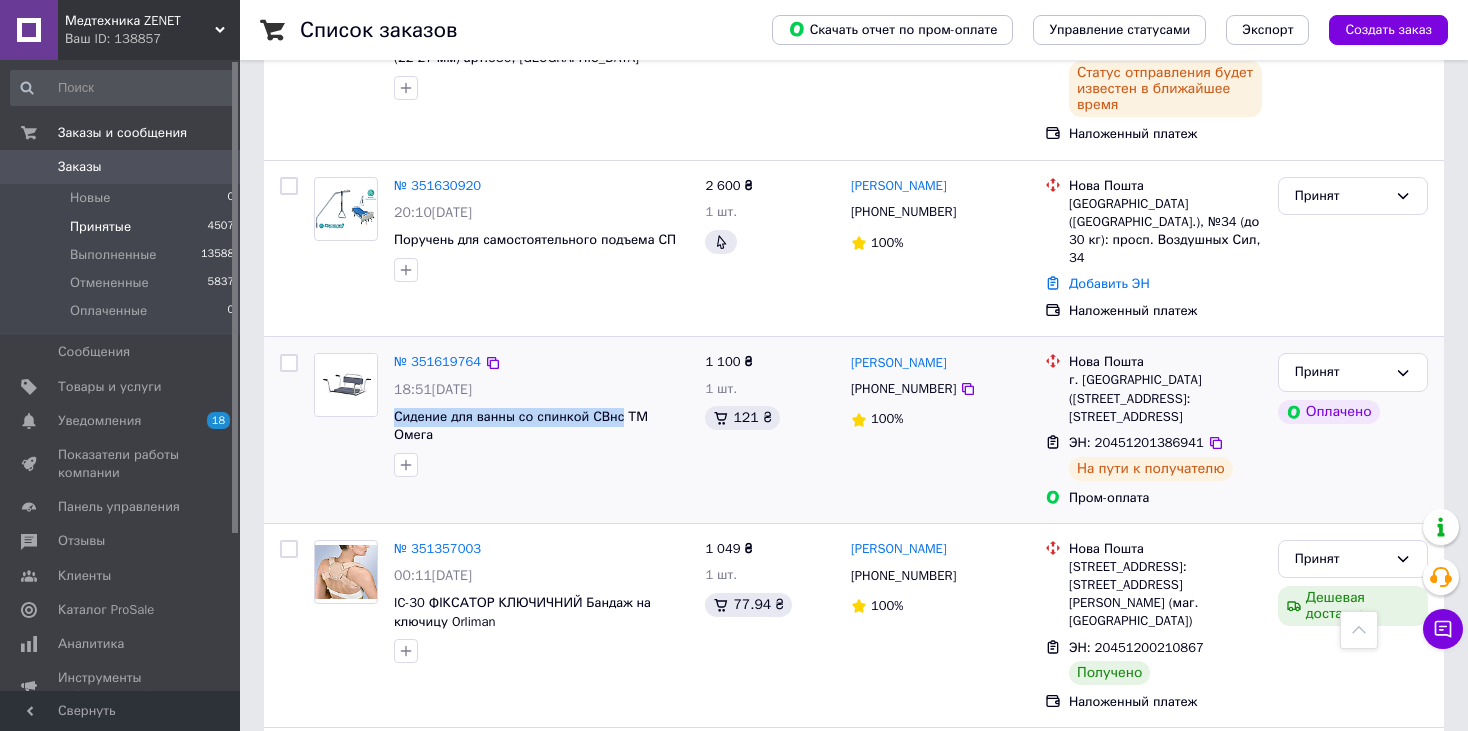 copy on "Сидение для ванны со спинкой СВнс" 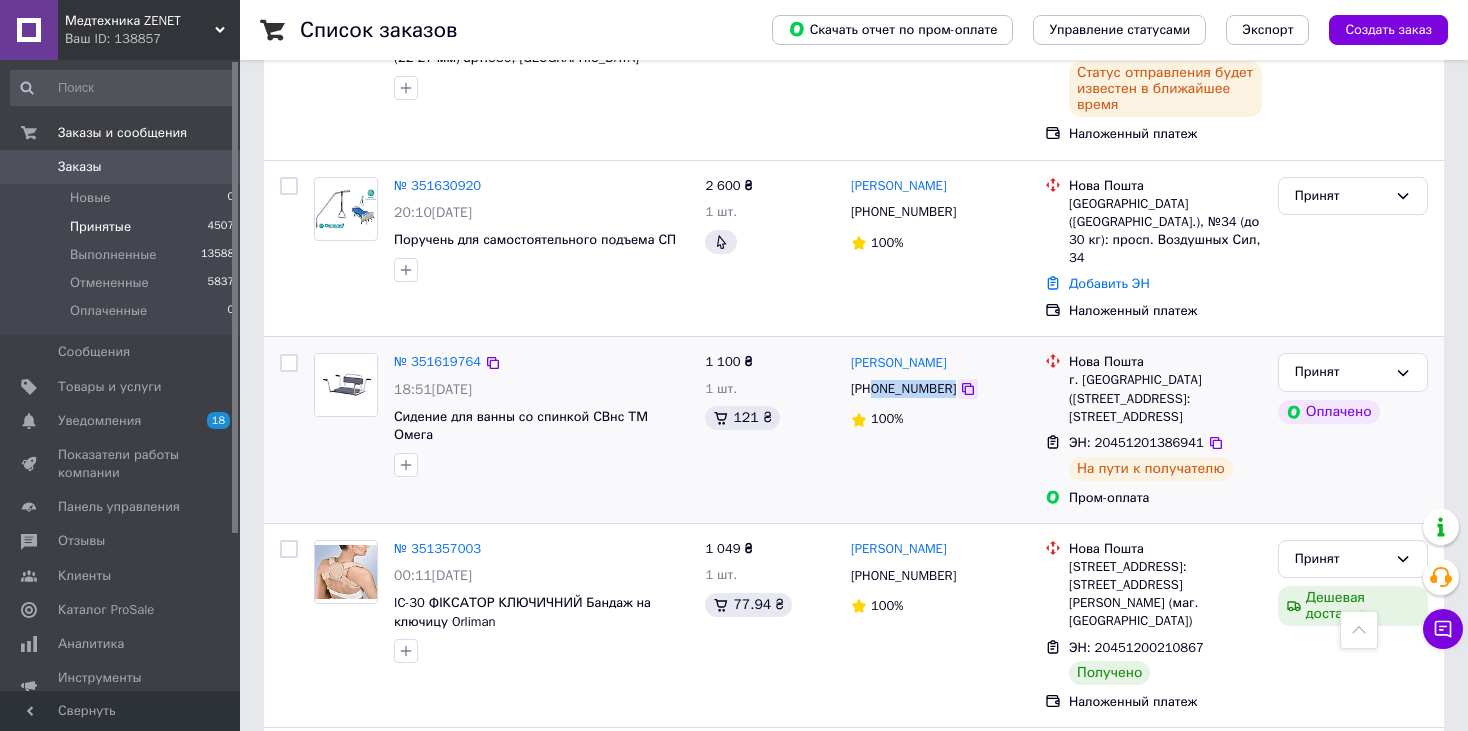 drag, startPoint x: 871, startPoint y: 404, endPoint x: 953, endPoint y: 411, distance: 82.29824 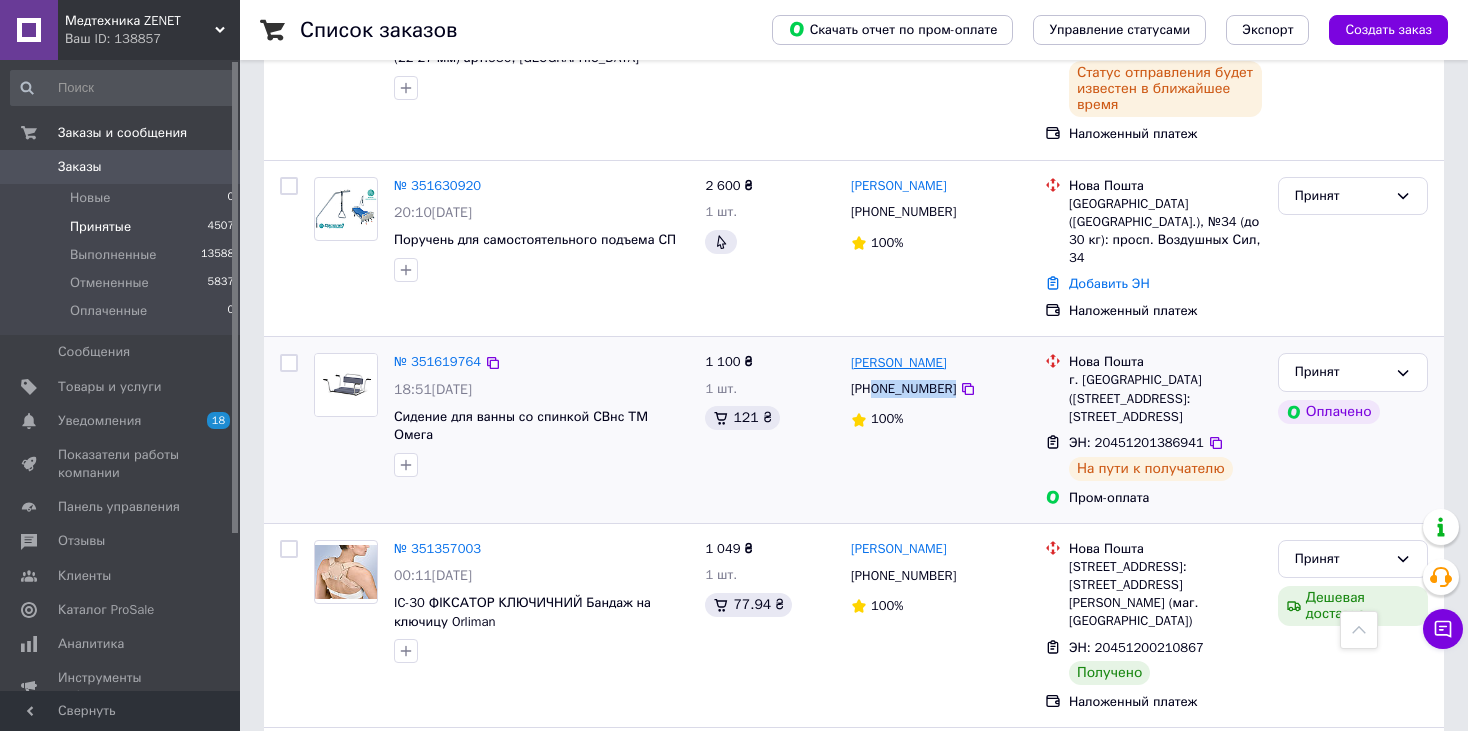 copy on "0969486727" 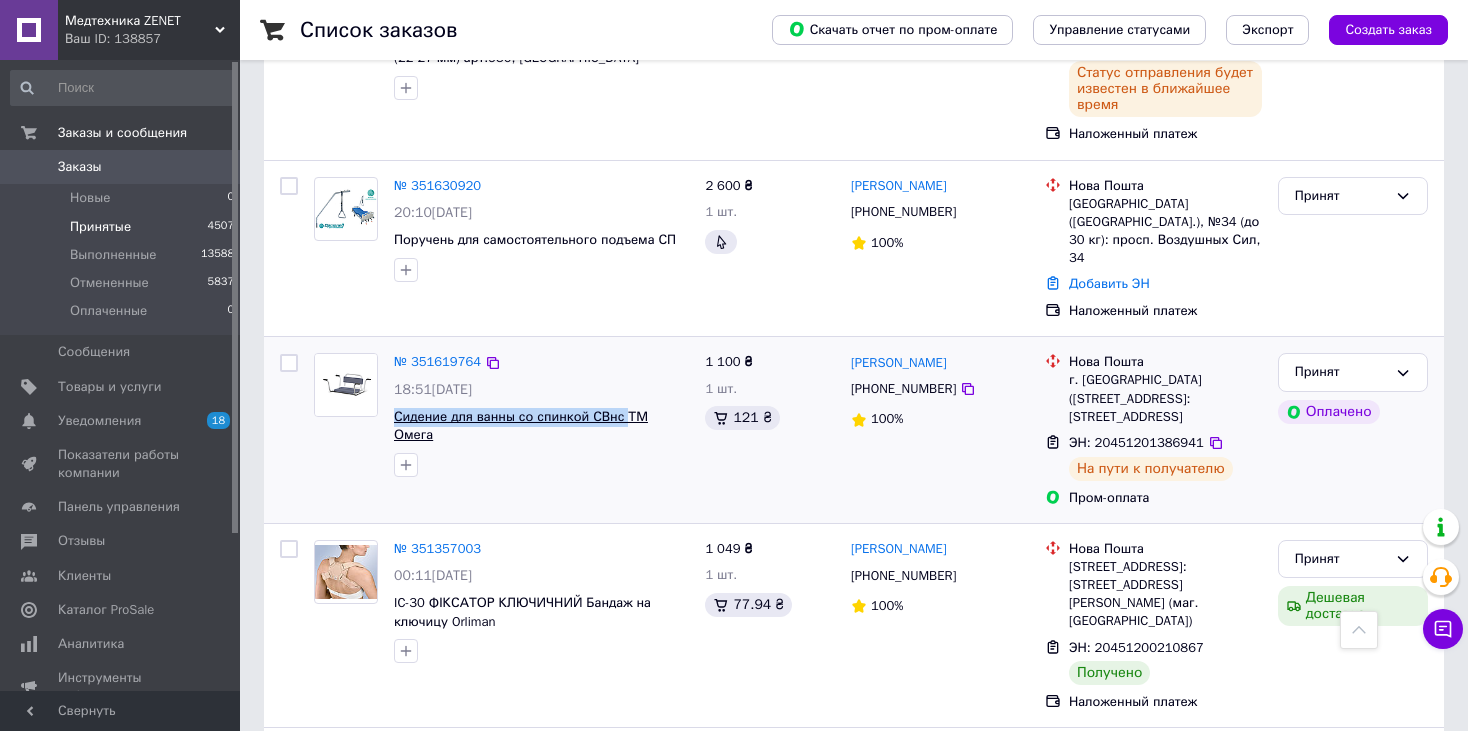 drag, startPoint x: 393, startPoint y: 436, endPoint x: 619, endPoint y: 433, distance: 226.01991 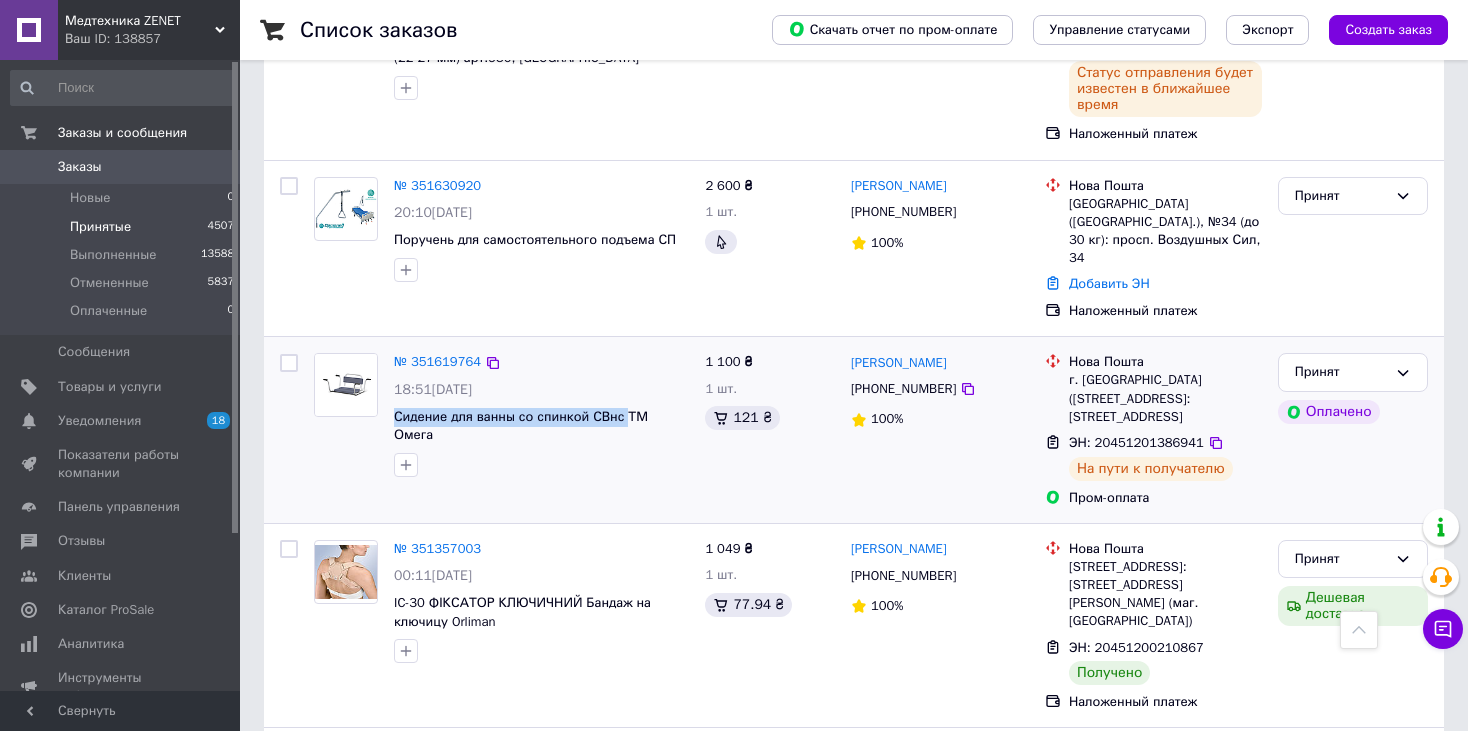 copy on "Сидение для ванны со спинкой СВнс" 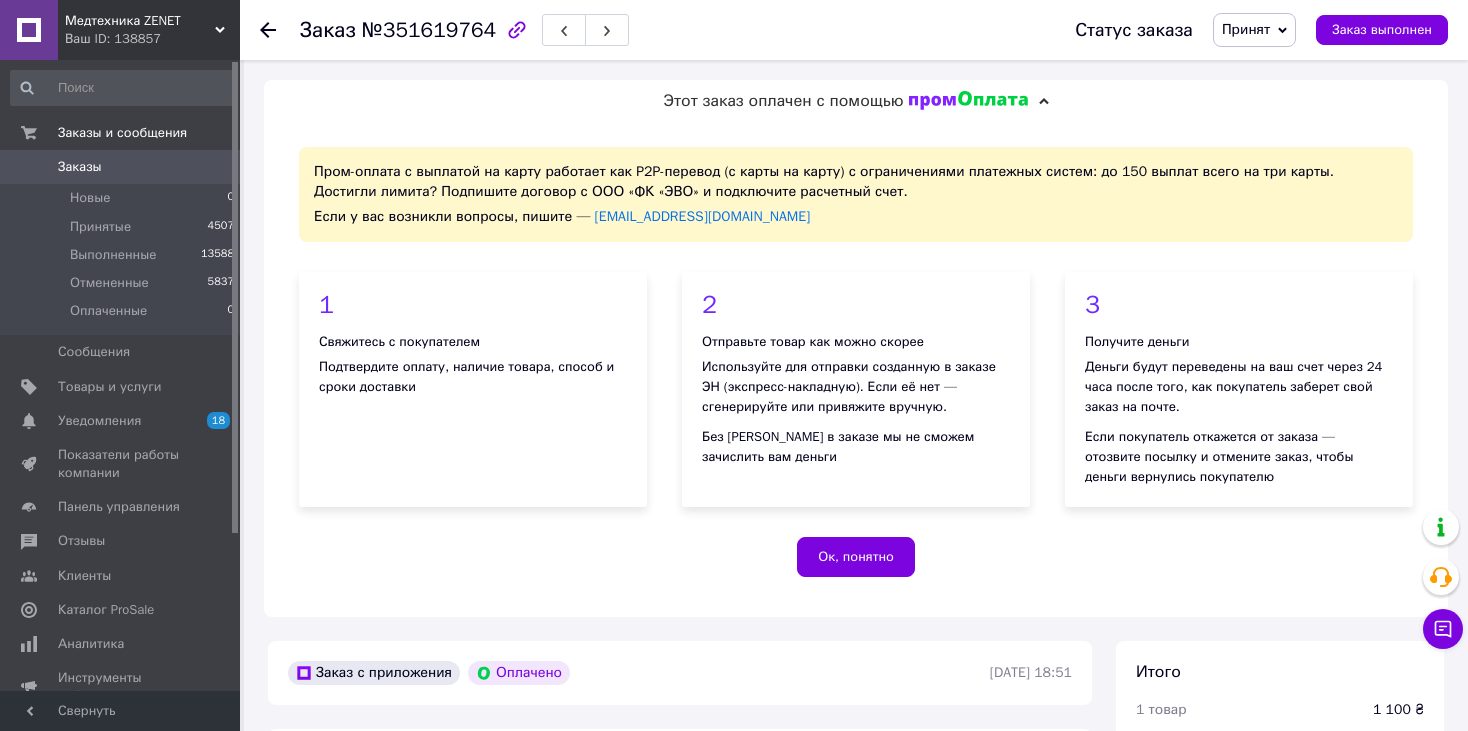 scroll, scrollTop: 400, scrollLeft: 0, axis: vertical 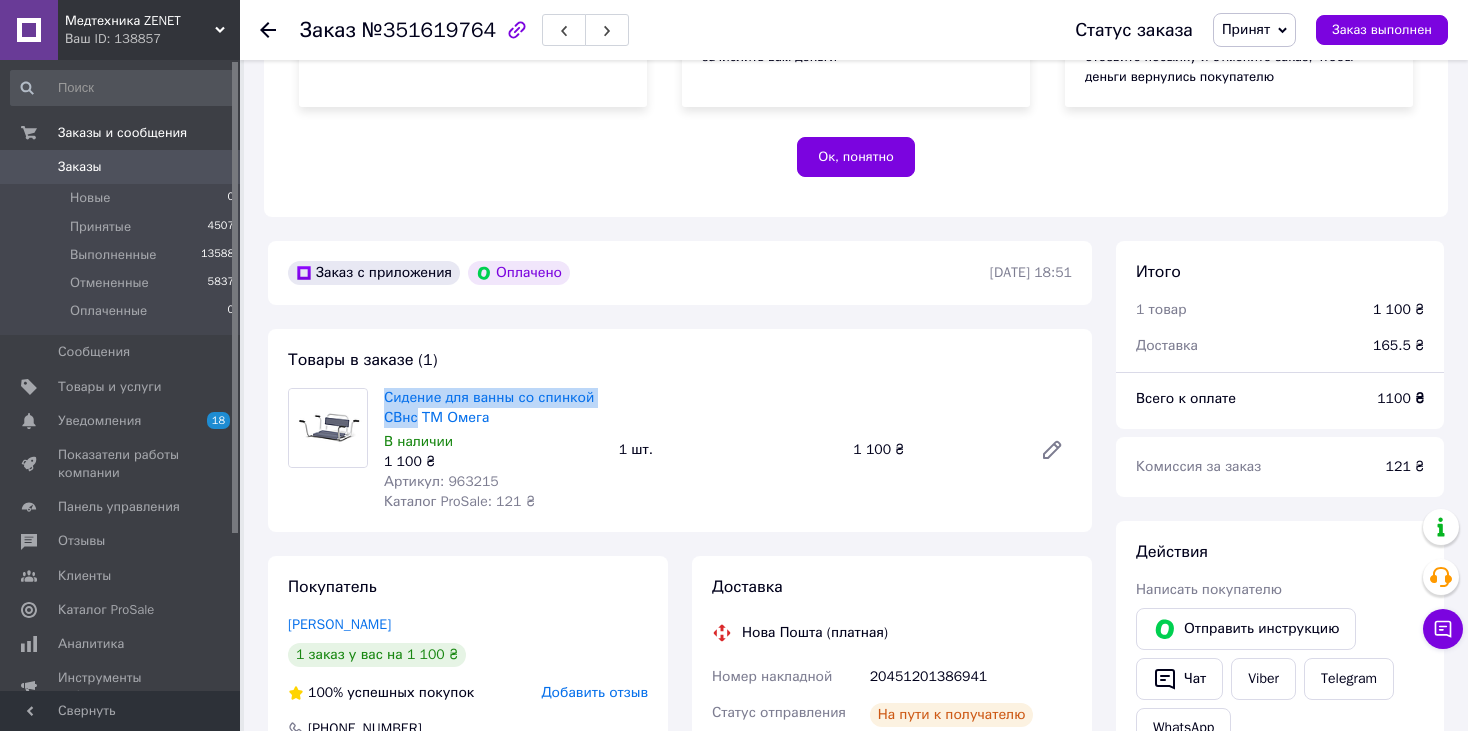 drag, startPoint x: 416, startPoint y: 419, endPoint x: 379, endPoint y: 394, distance: 44.65423 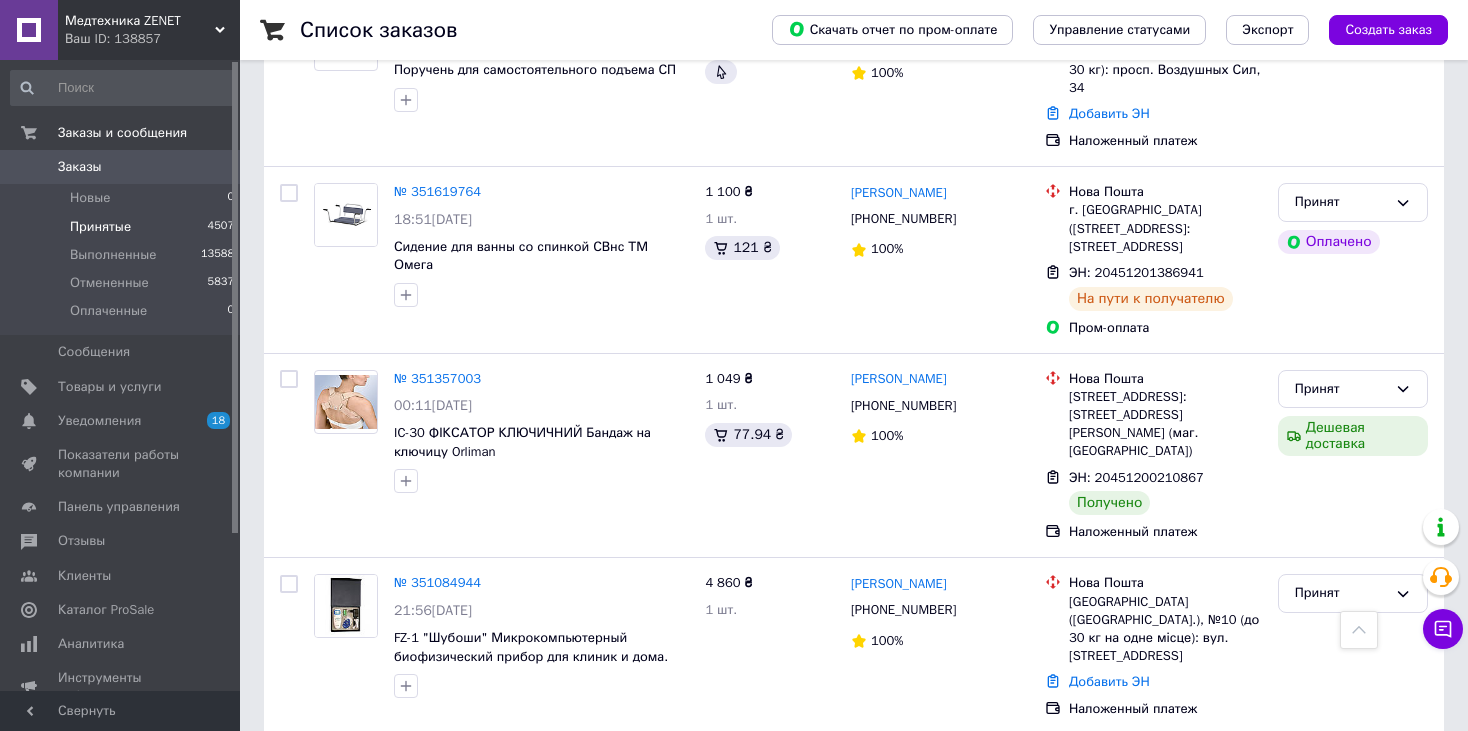 scroll, scrollTop: 899, scrollLeft: 0, axis: vertical 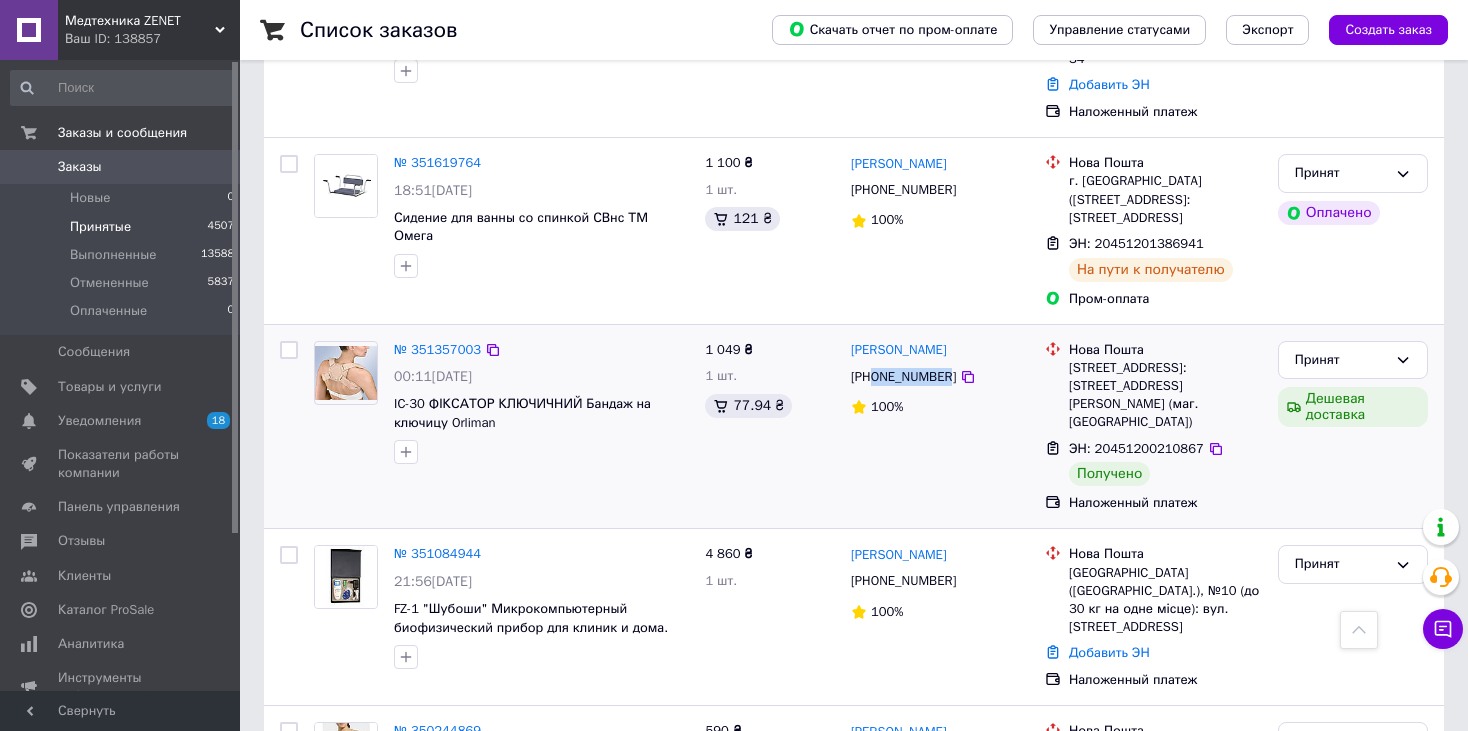 drag, startPoint x: 875, startPoint y: 372, endPoint x: 941, endPoint y: 376, distance: 66.1211 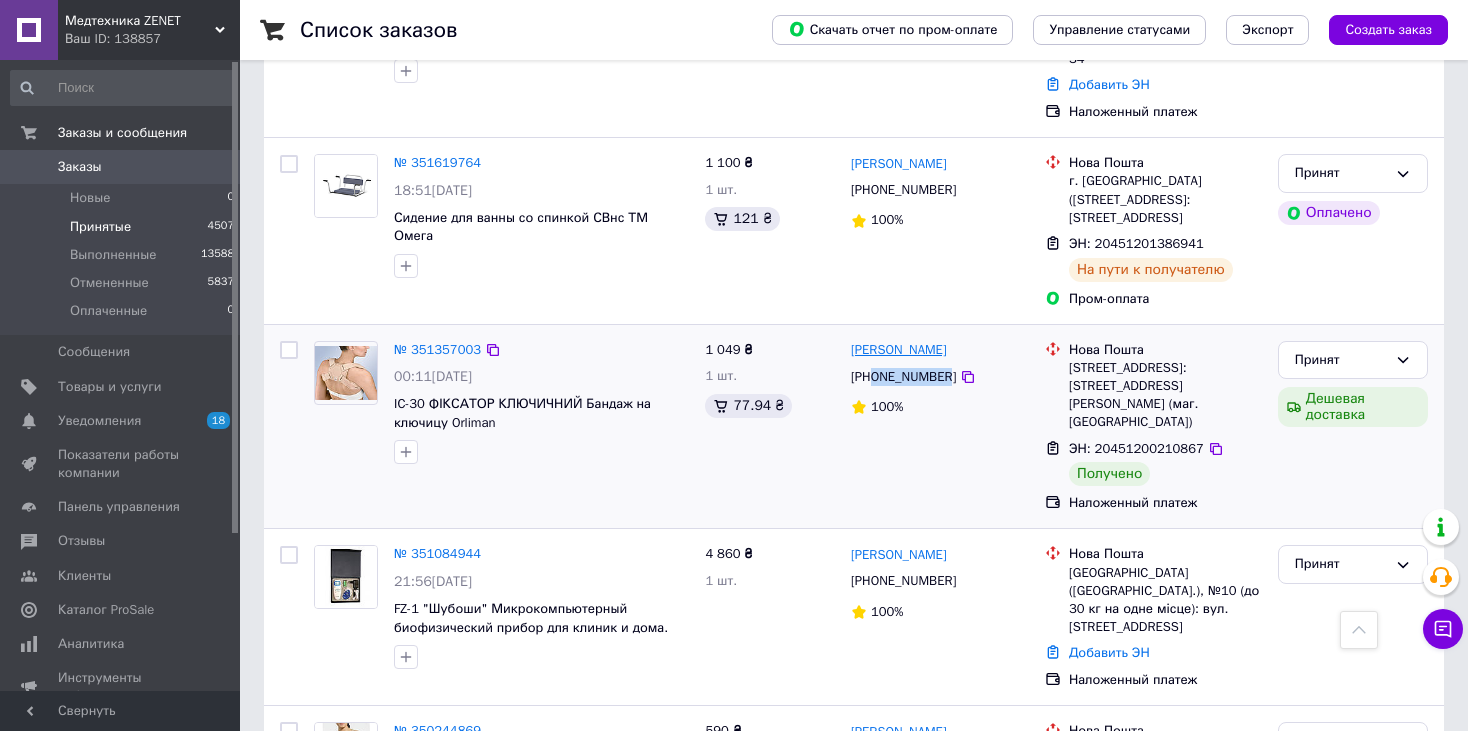 copy on "0974286877" 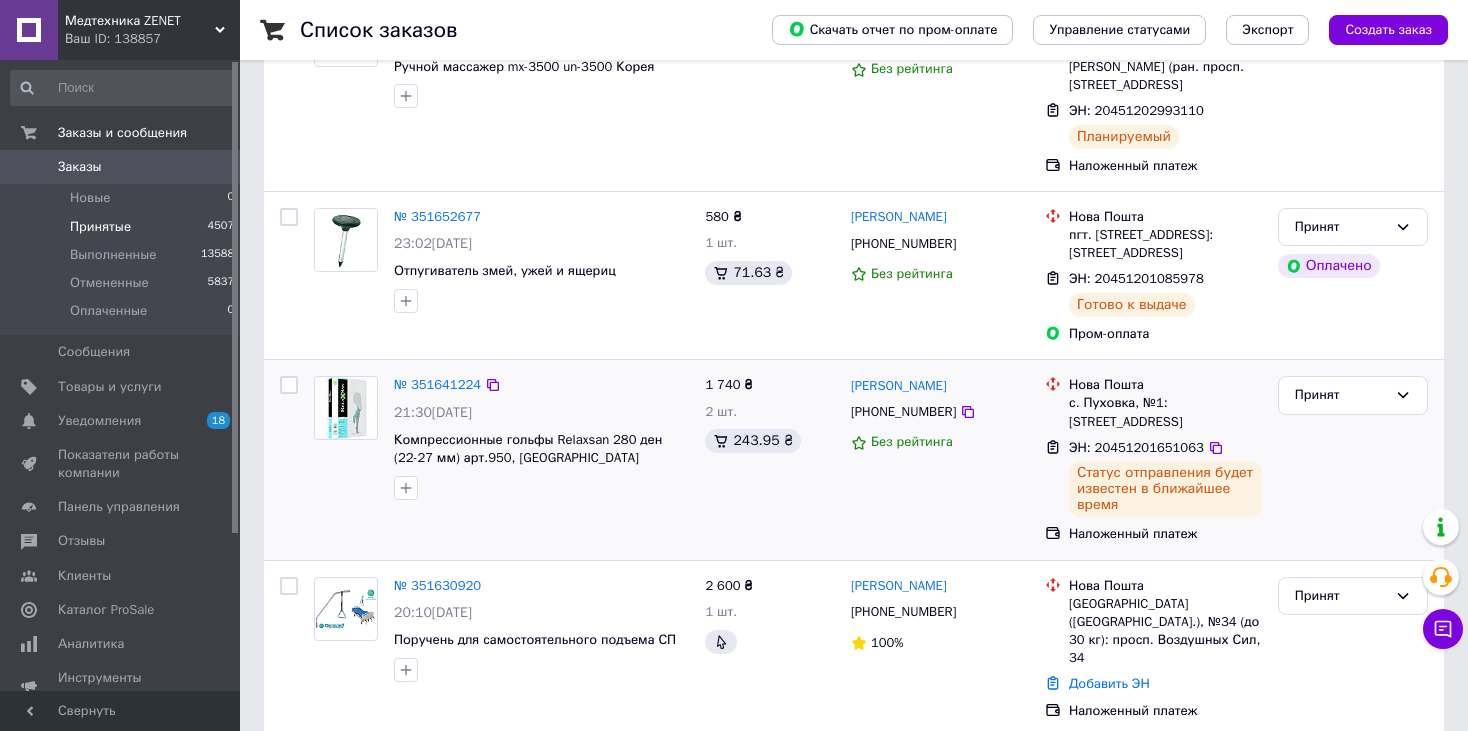 scroll, scrollTop: 600, scrollLeft: 0, axis: vertical 